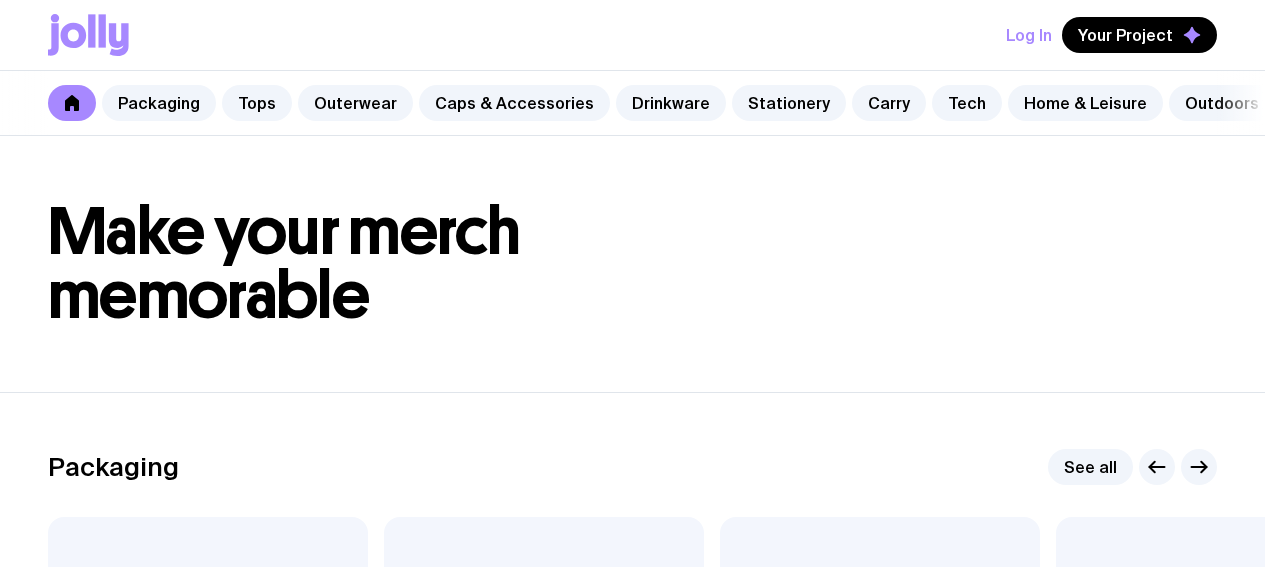 scroll, scrollTop: 0, scrollLeft: 0, axis: both 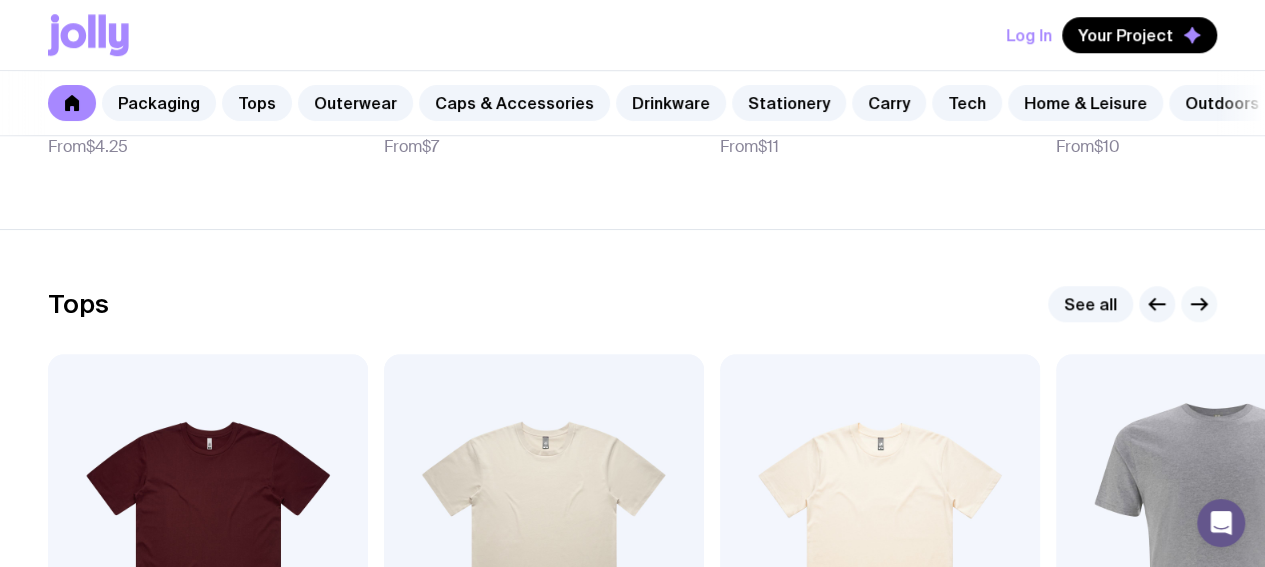 click at bounding box center (1199, 304) 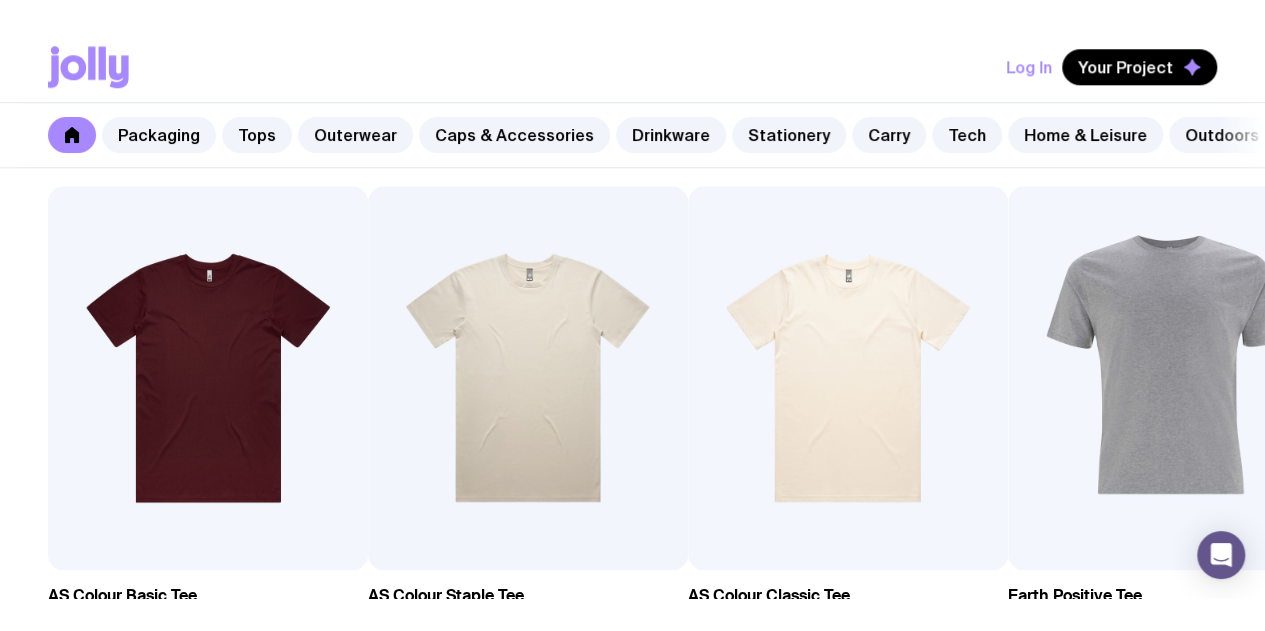 scroll, scrollTop: 900, scrollLeft: 0, axis: vertical 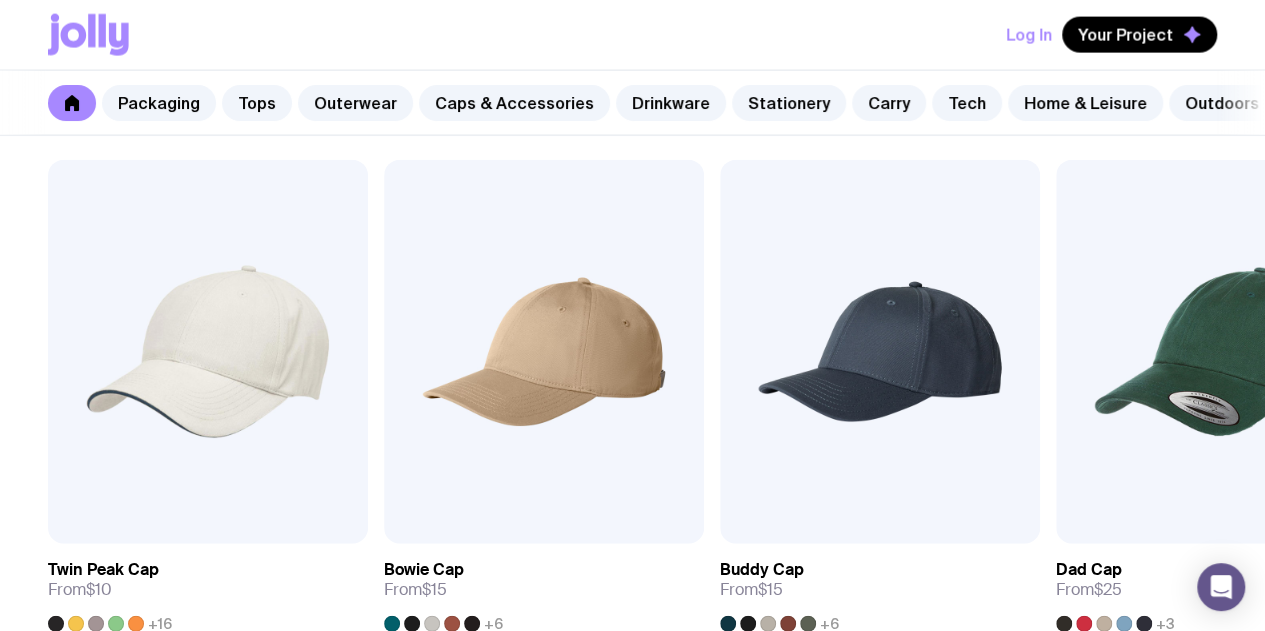 click 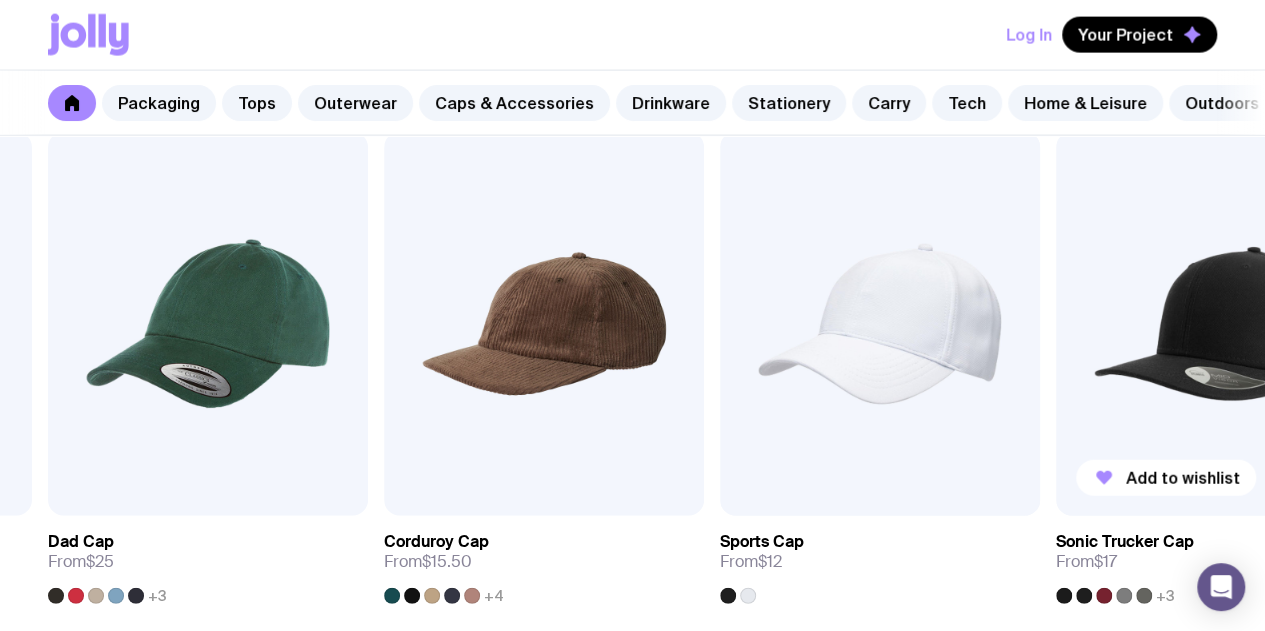 scroll, scrollTop: 2300, scrollLeft: 0, axis: vertical 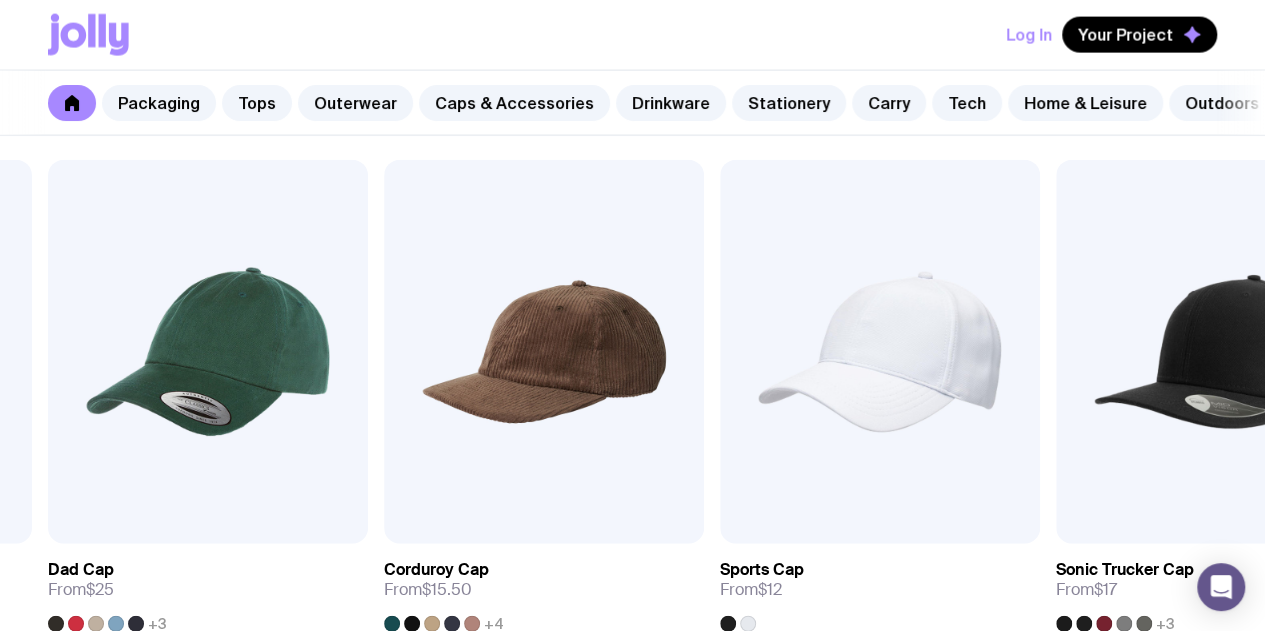 click 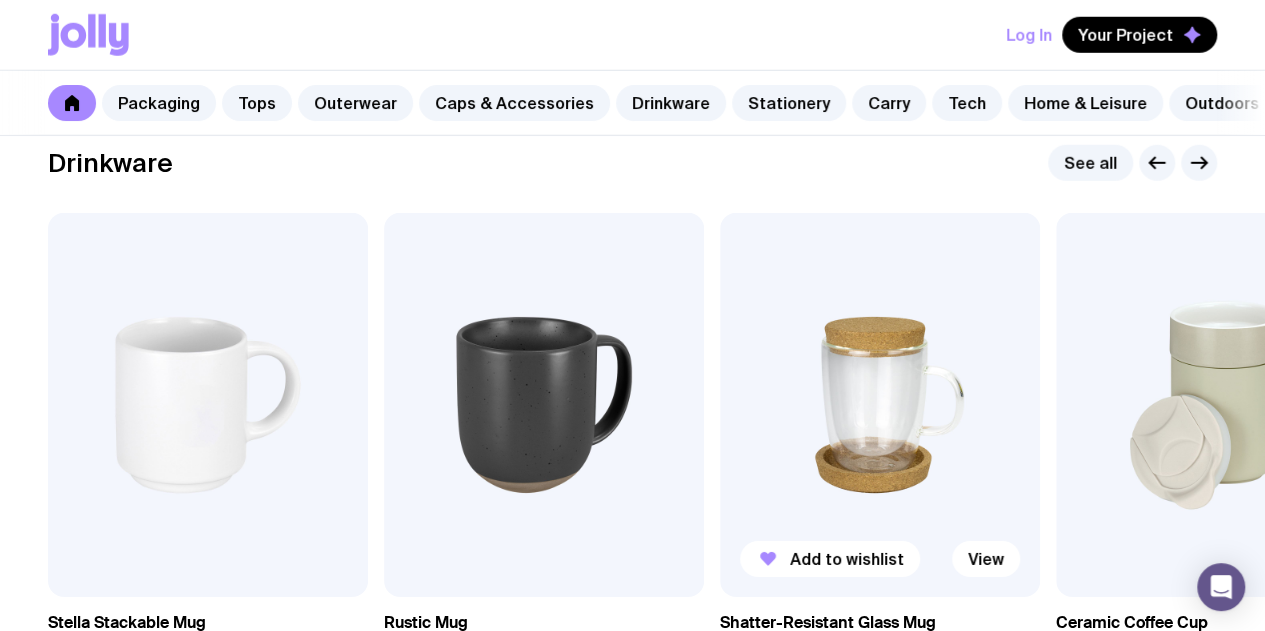 scroll, scrollTop: 2900, scrollLeft: 0, axis: vertical 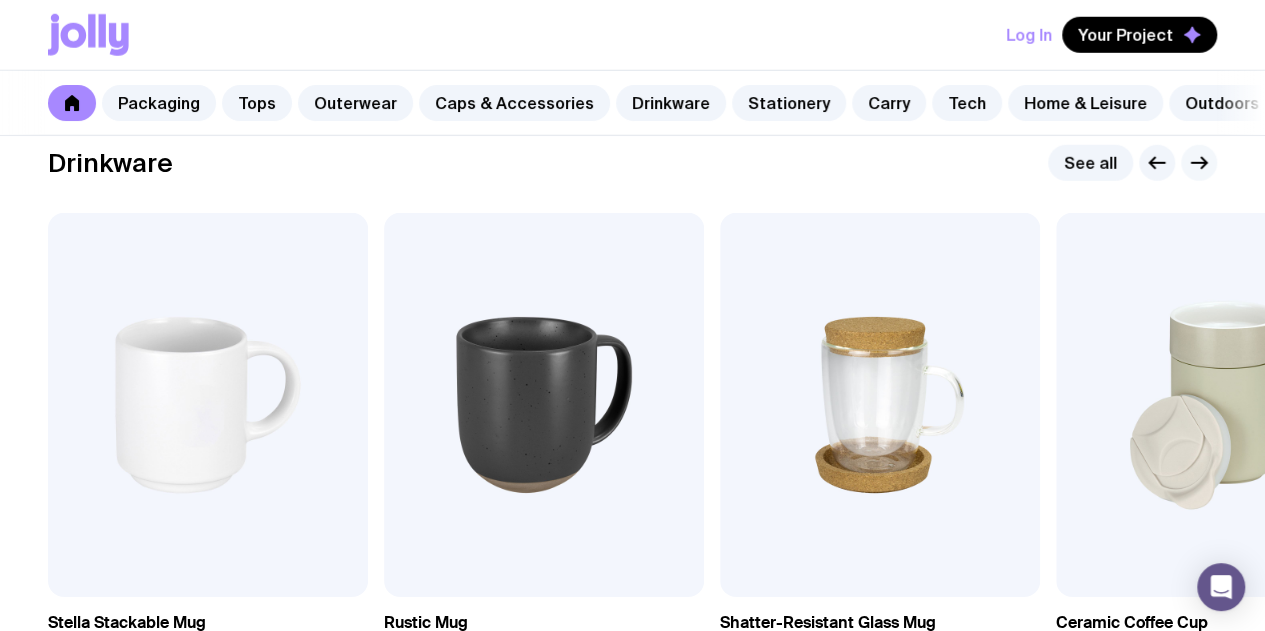 click 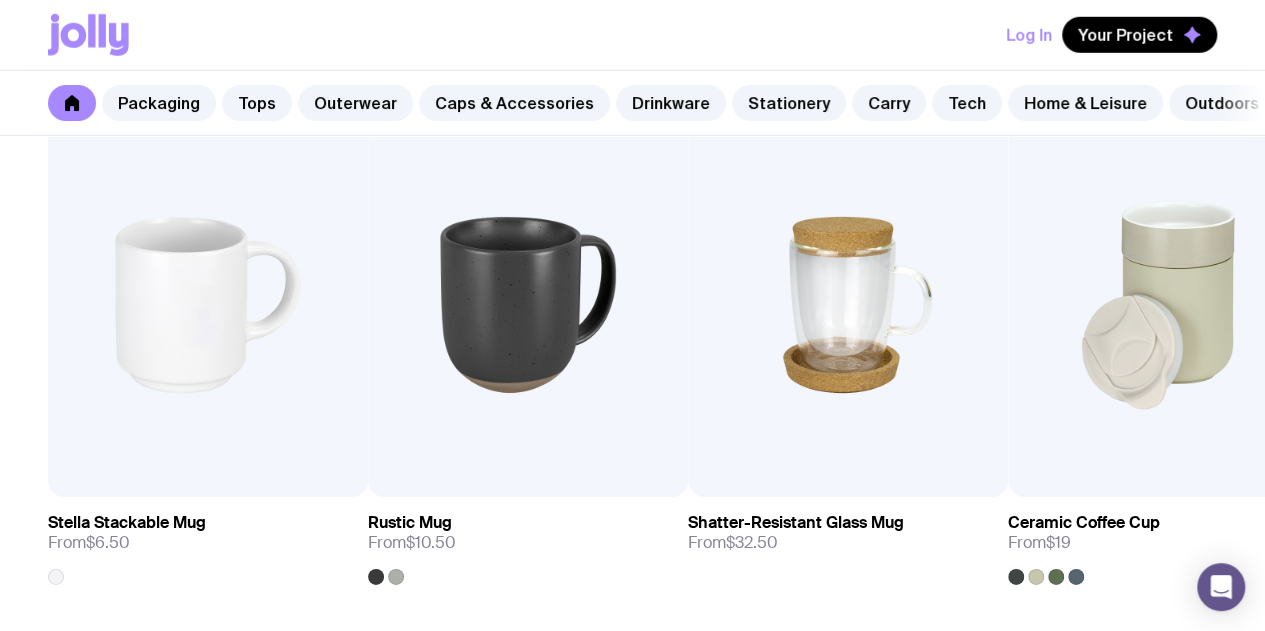scroll, scrollTop: 2900, scrollLeft: 0, axis: vertical 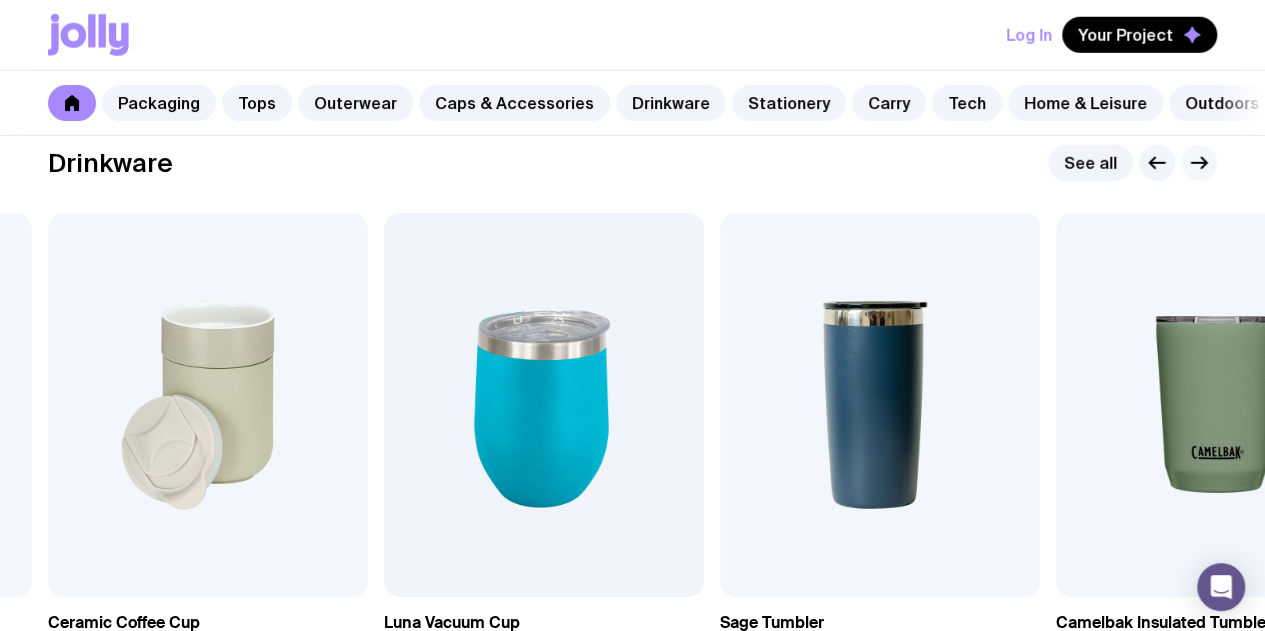 click 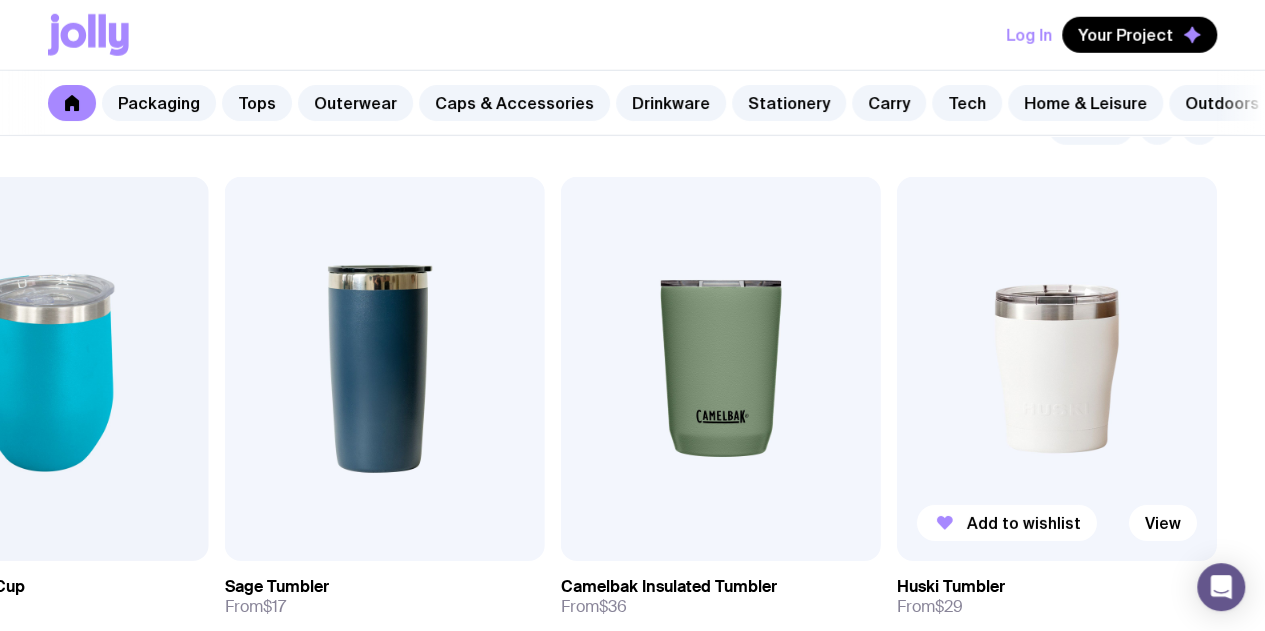 scroll, scrollTop: 2900, scrollLeft: 0, axis: vertical 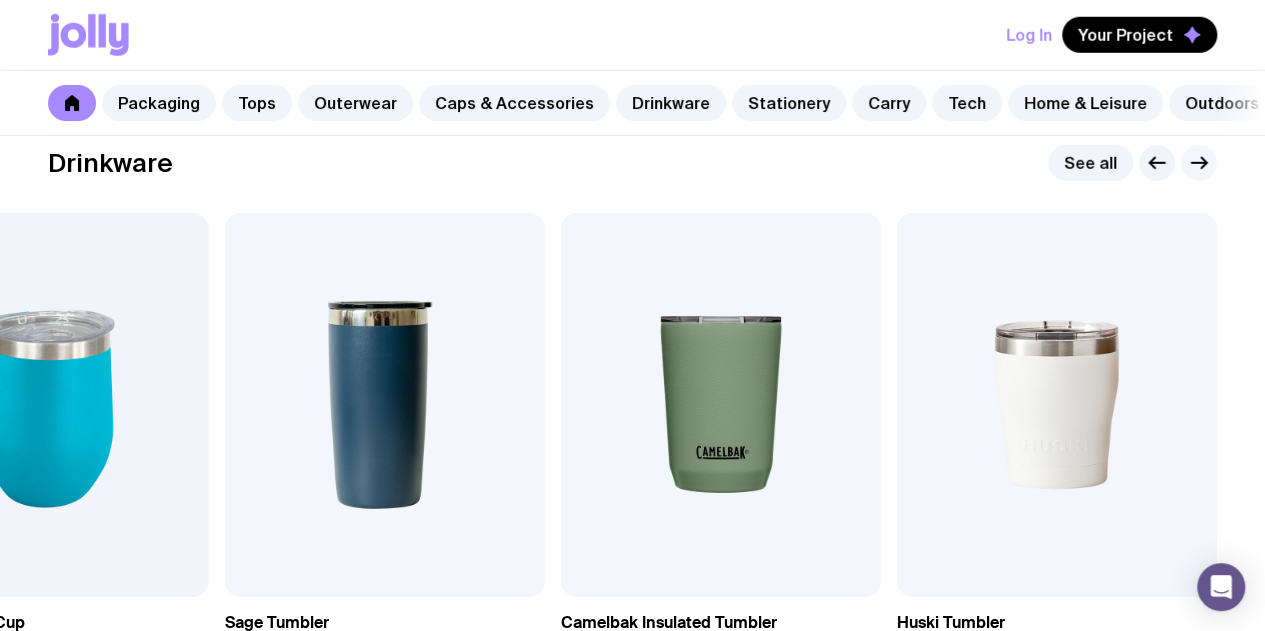 click at bounding box center [1199, 163] 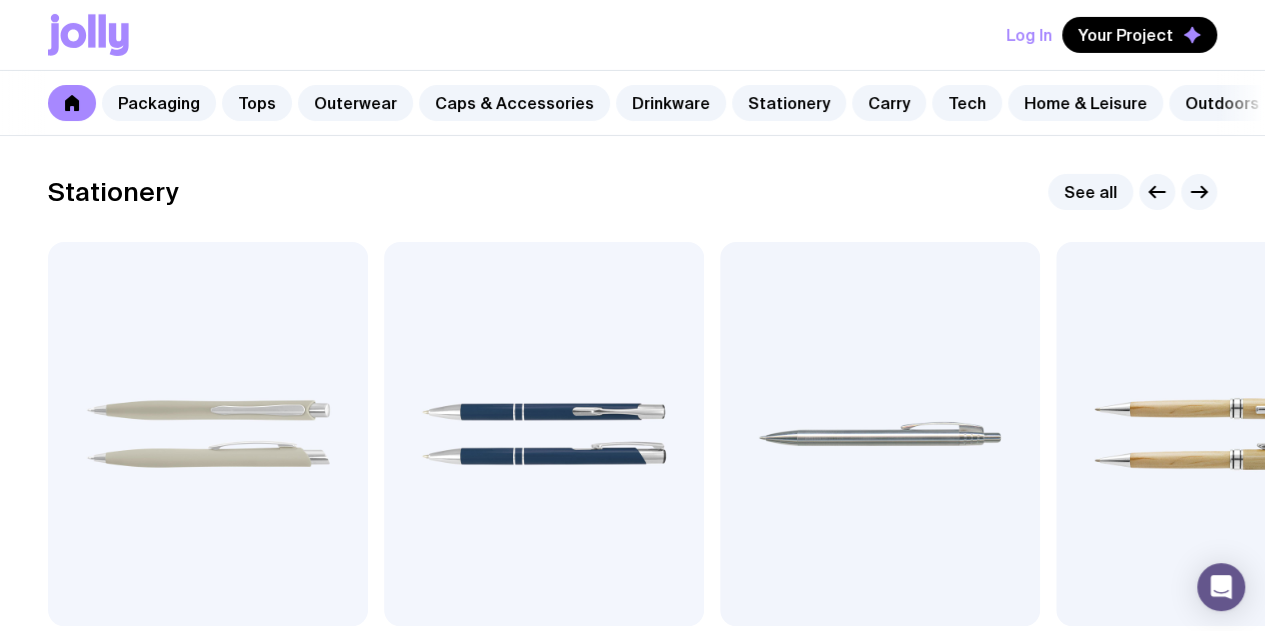 scroll, scrollTop: 3500, scrollLeft: 0, axis: vertical 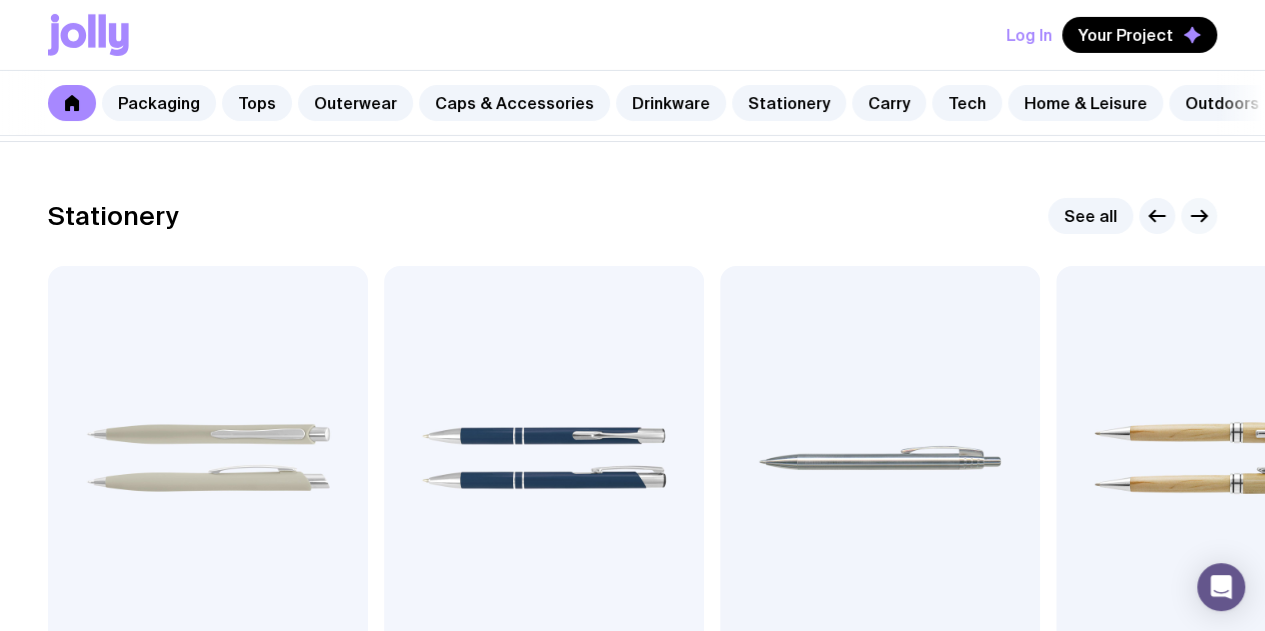 click 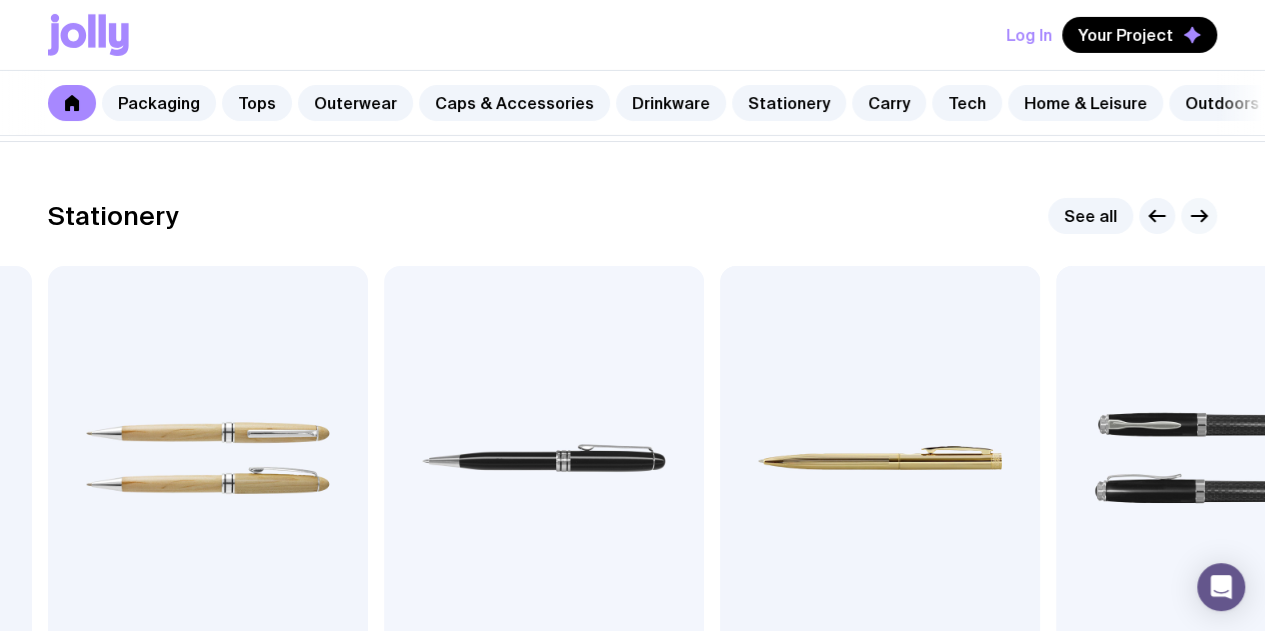 click 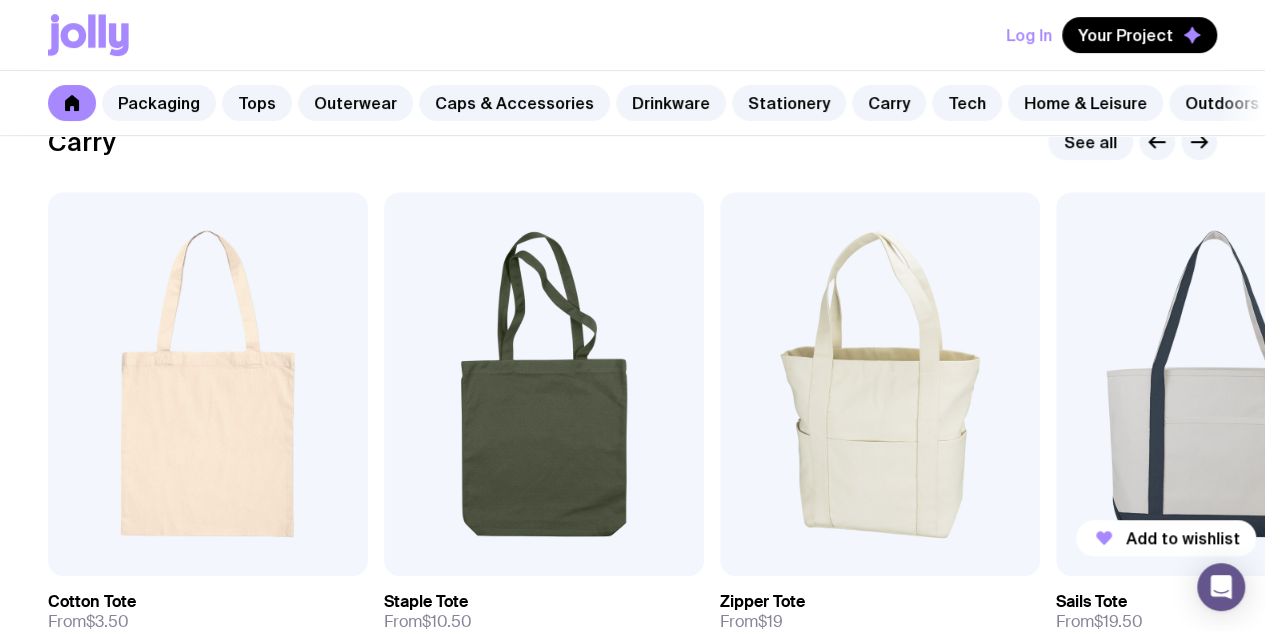 scroll, scrollTop: 4200, scrollLeft: 0, axis: vertical 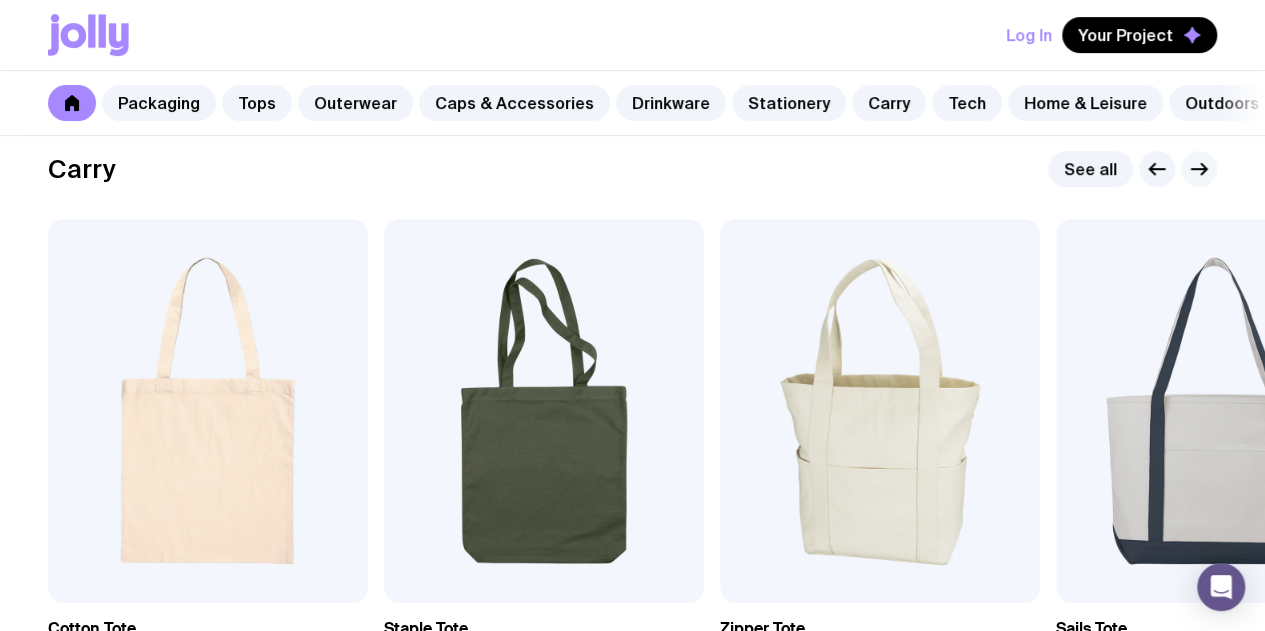click 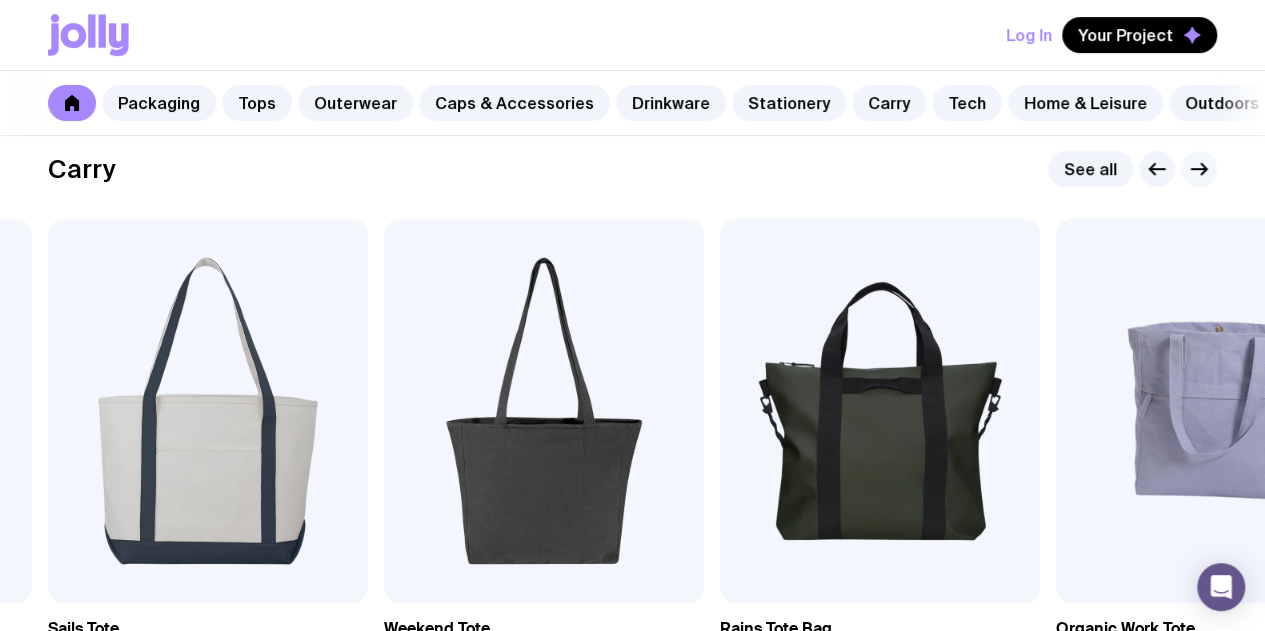 click 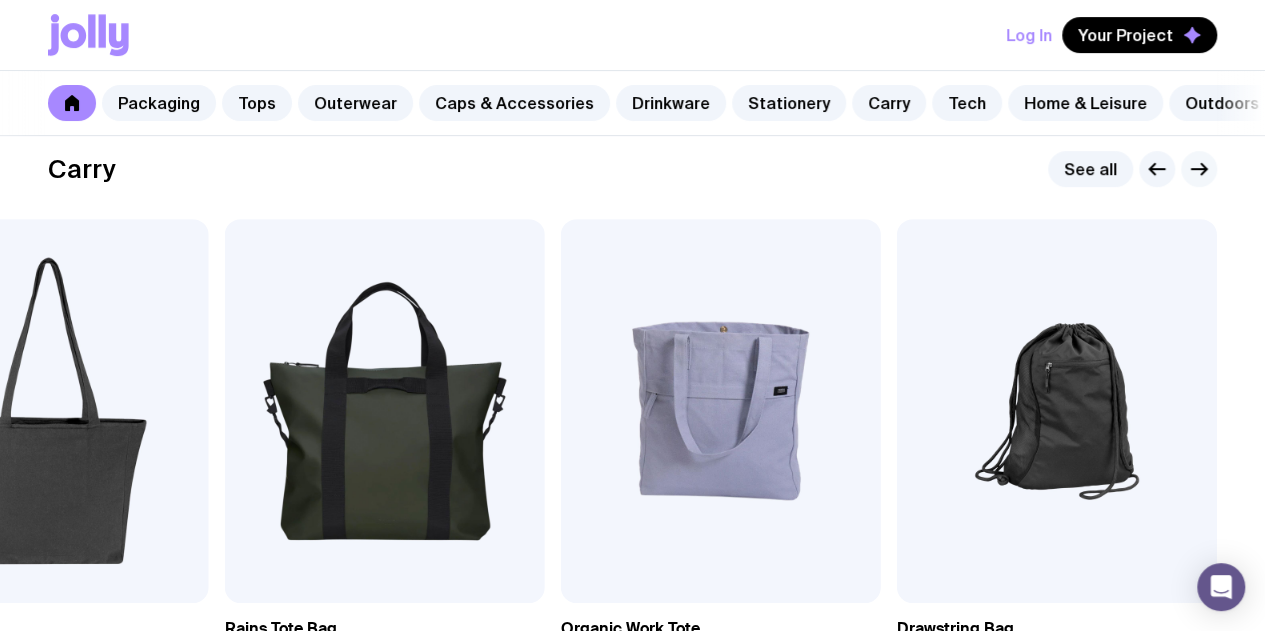 click 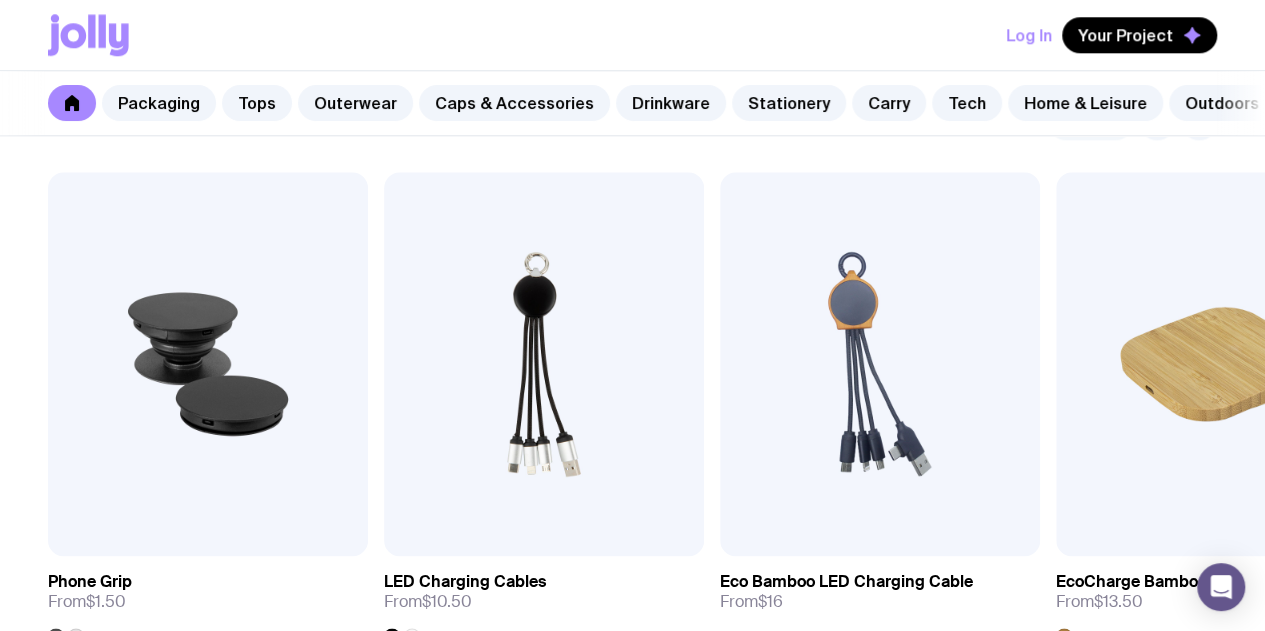scroll, scrollTop: 4800, scrollLeft: 0, axis: vertical 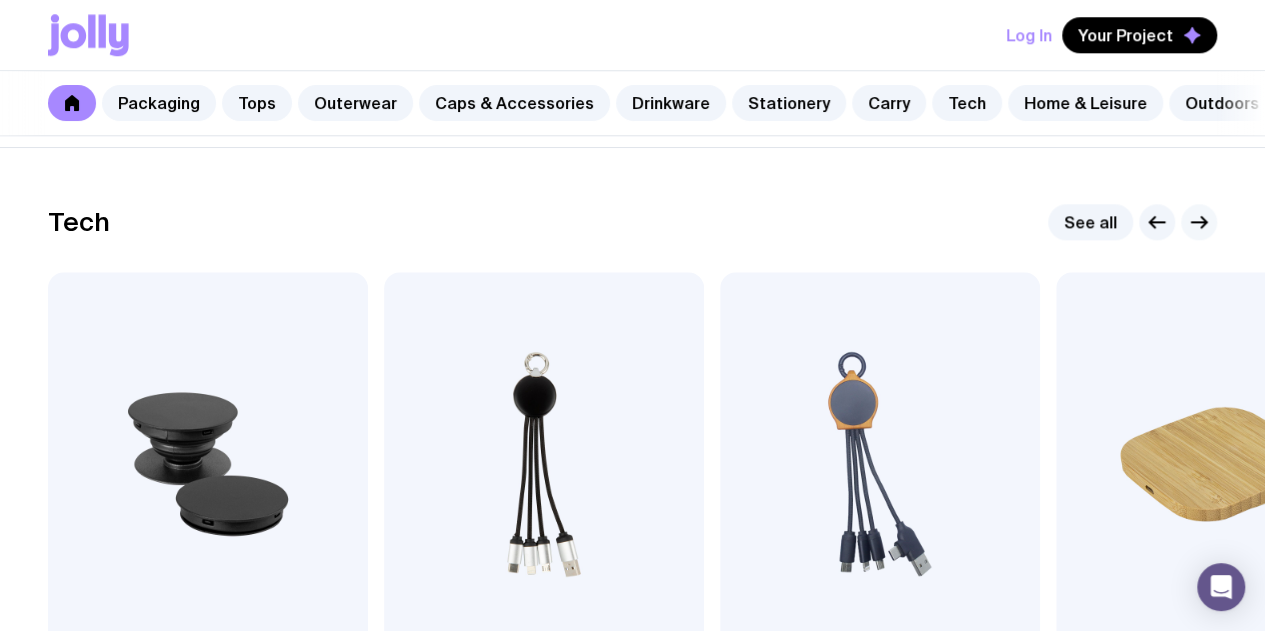 click 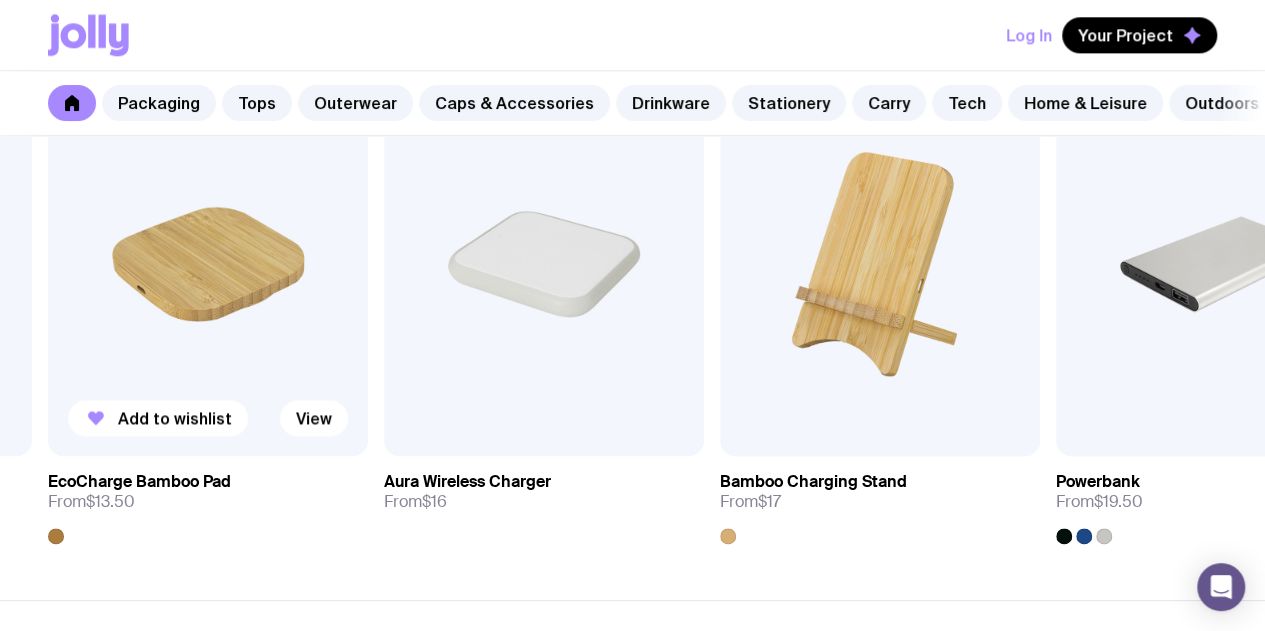 scroll, scrollTop: 4900, scrollLeft: 0, axis: vertical 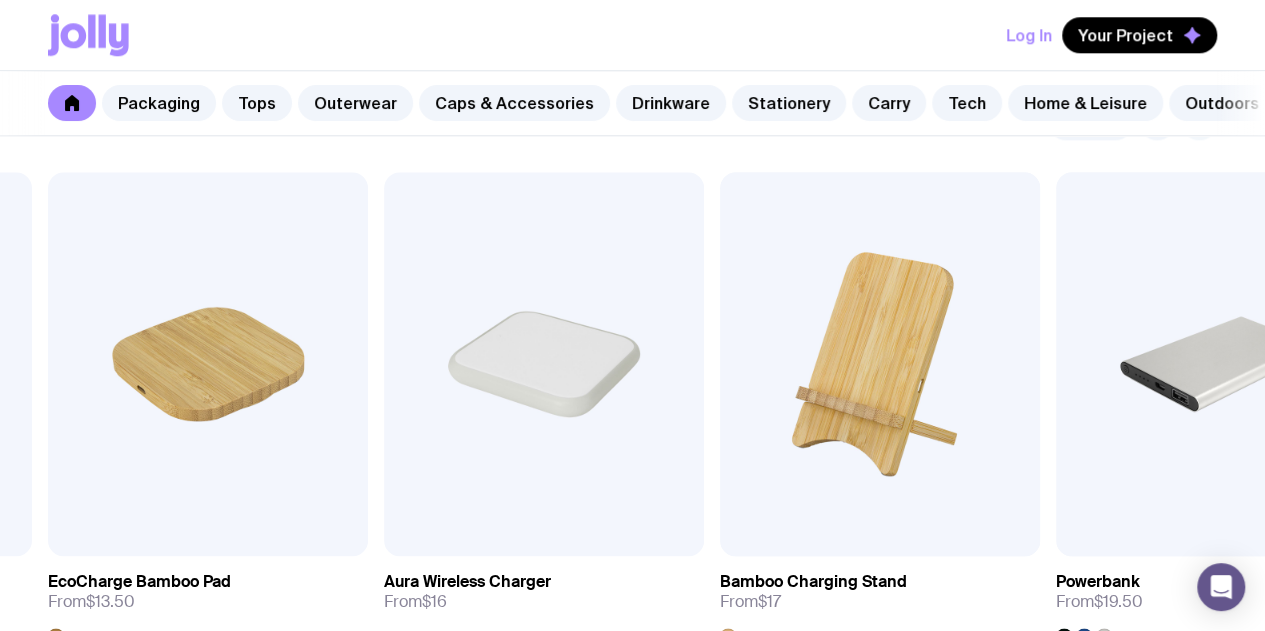 click 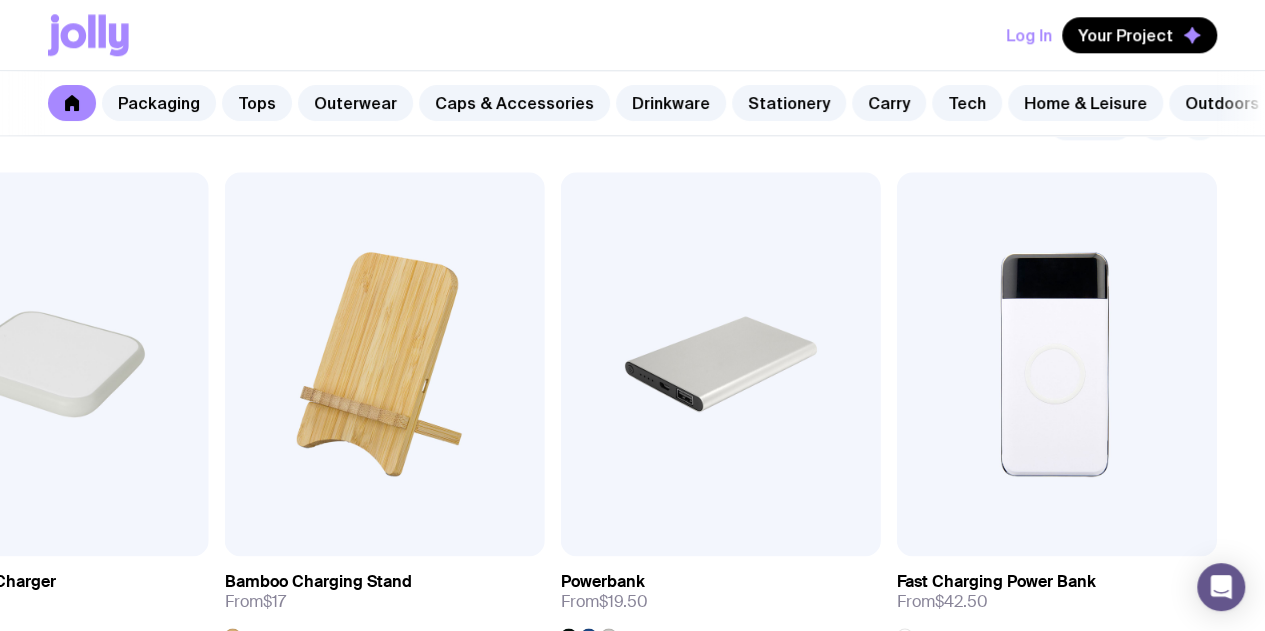 click 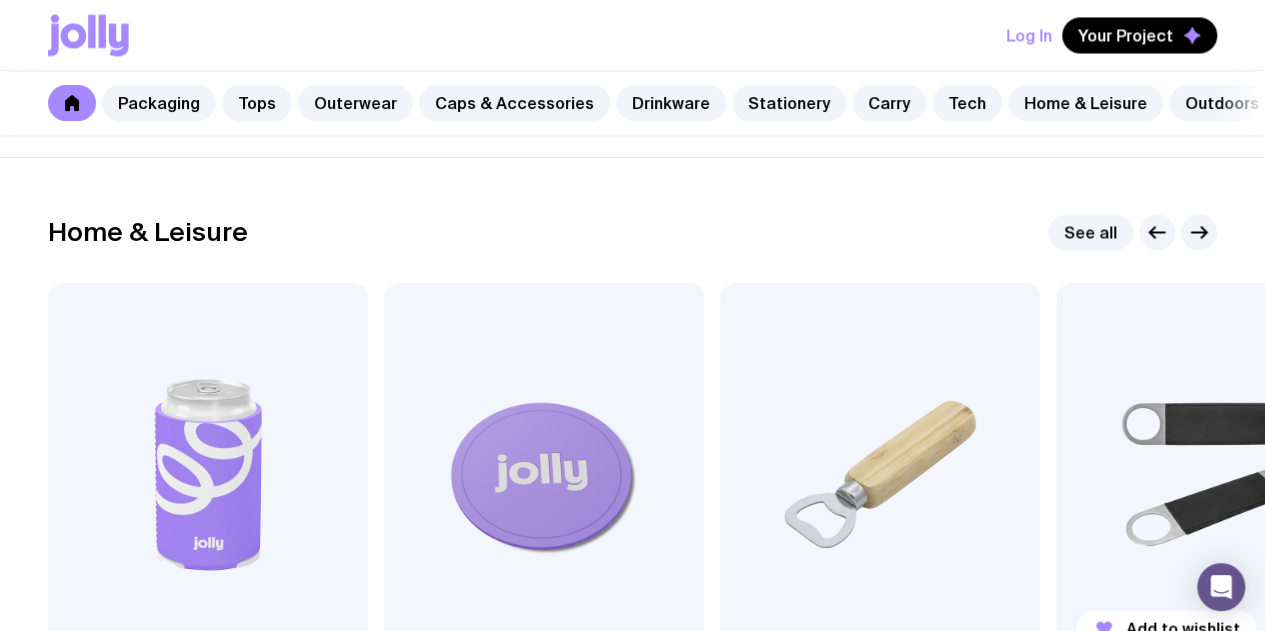scroll, scrollTop: 5400, scrollLeft: 0, axis: vertical 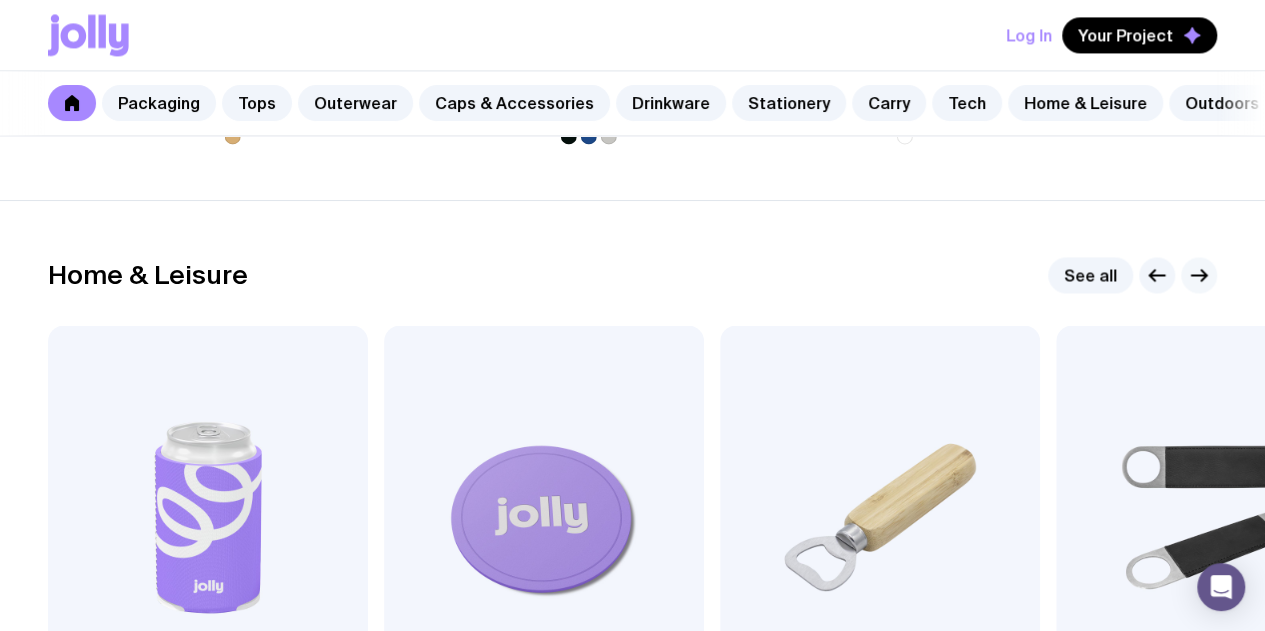 click 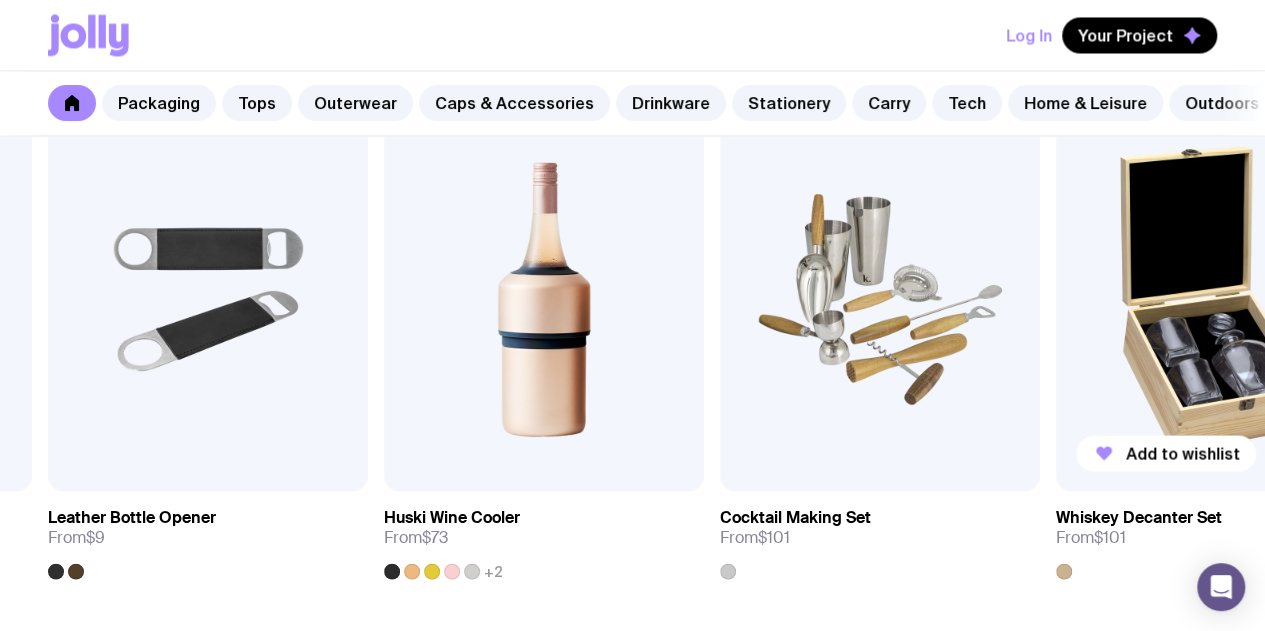 scroll, scrollTop: 5500, scrollLeft: 0, axis: vertical 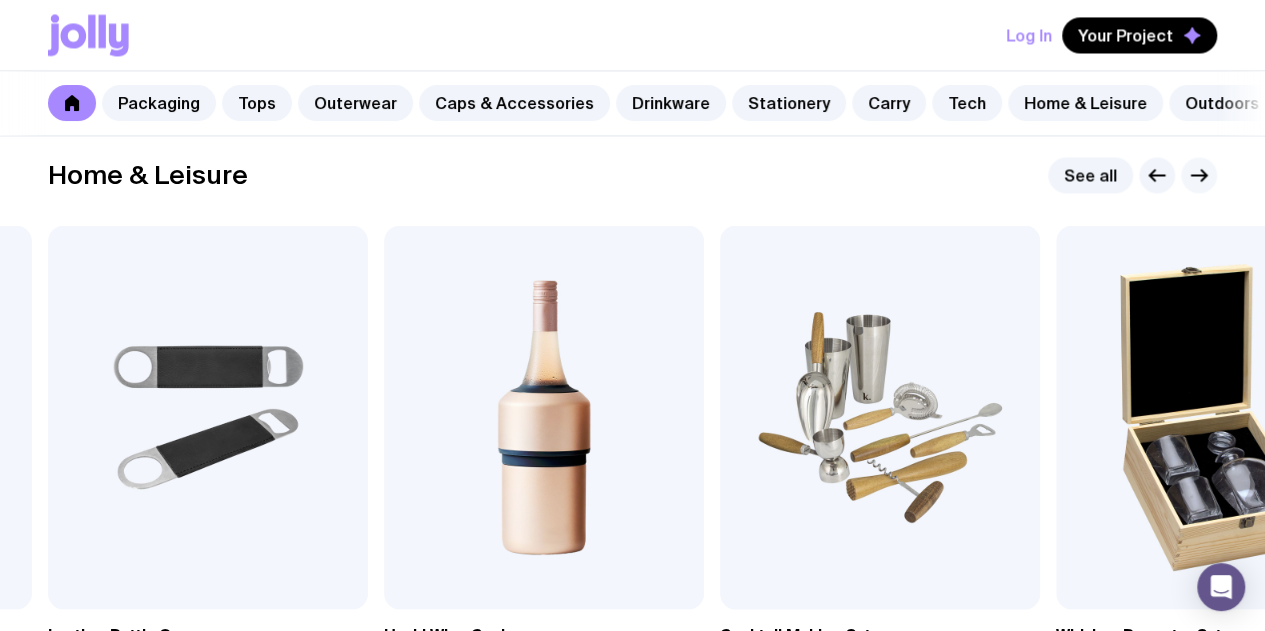 click 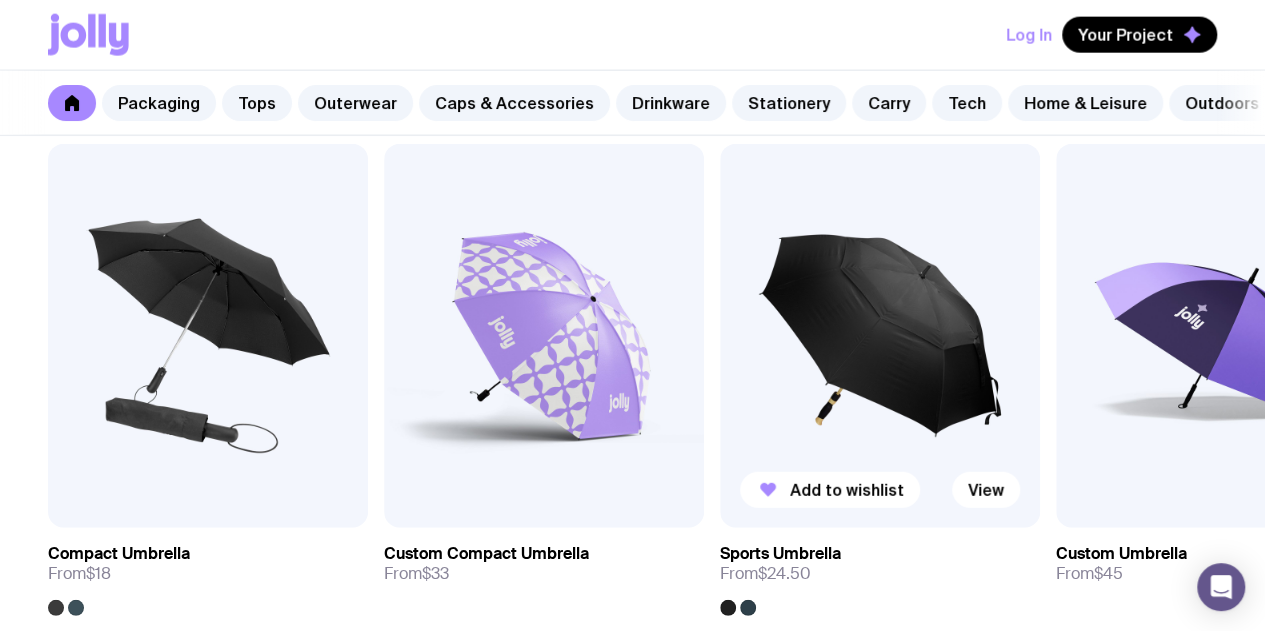 scroll, scrollTop: 6200, scrollLeft: 0, axis: vertical 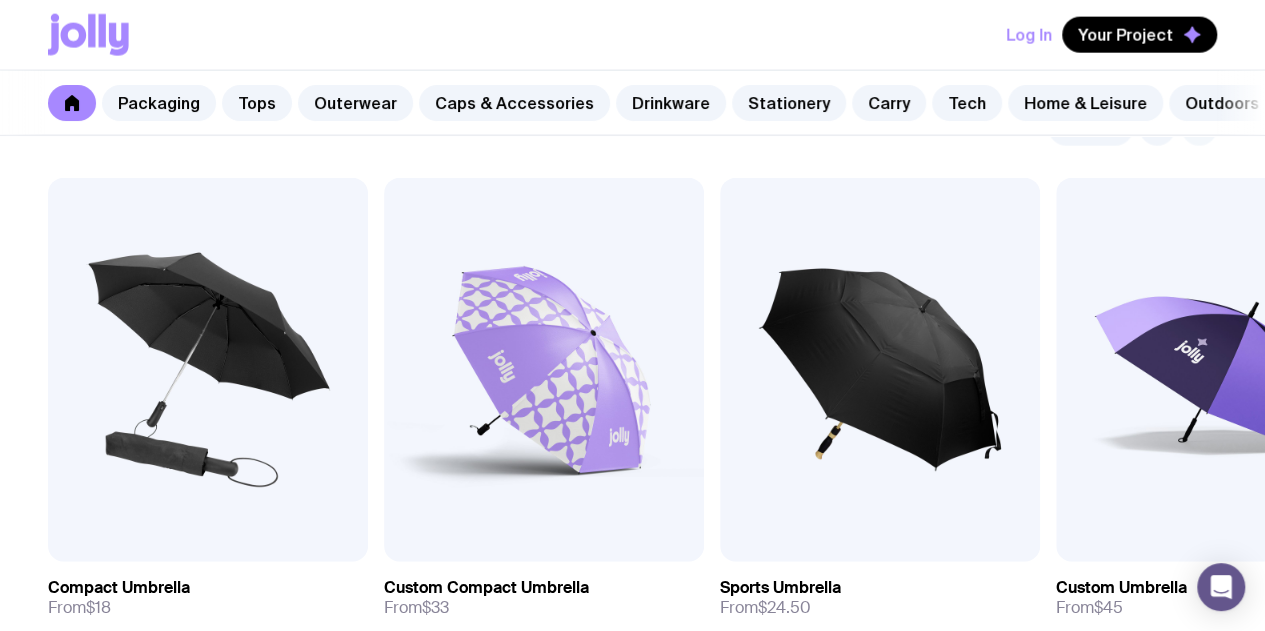 click 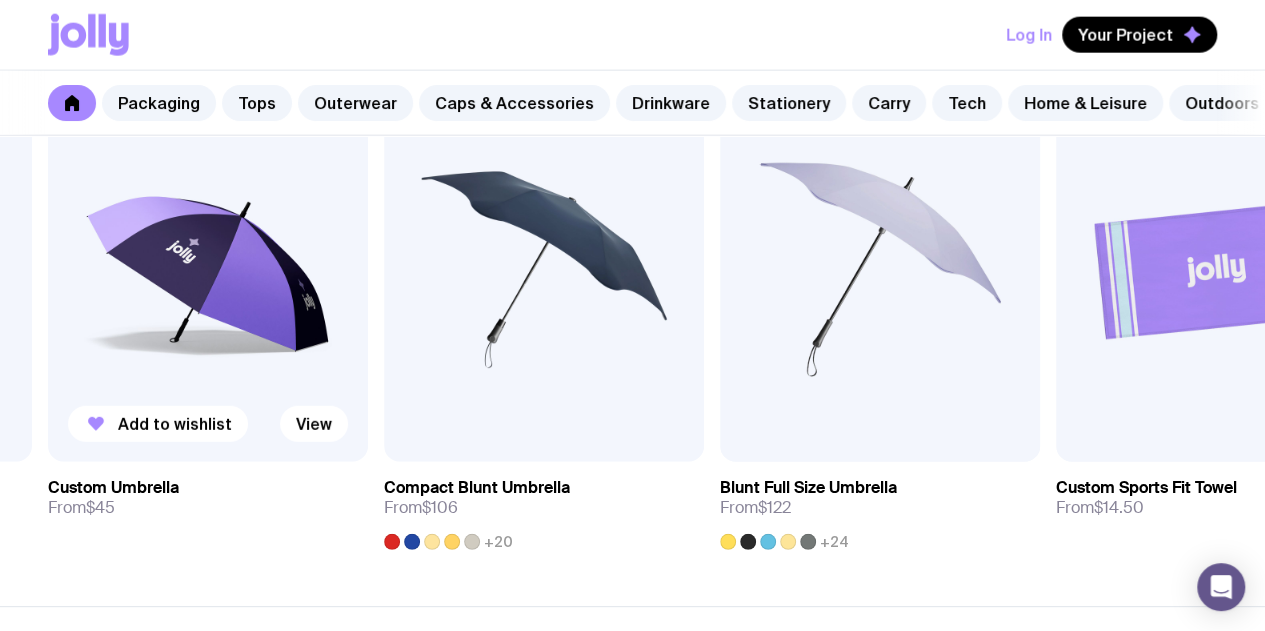 scroll, scrollTop: 6200, scrollLeft: 0, axis: vertical 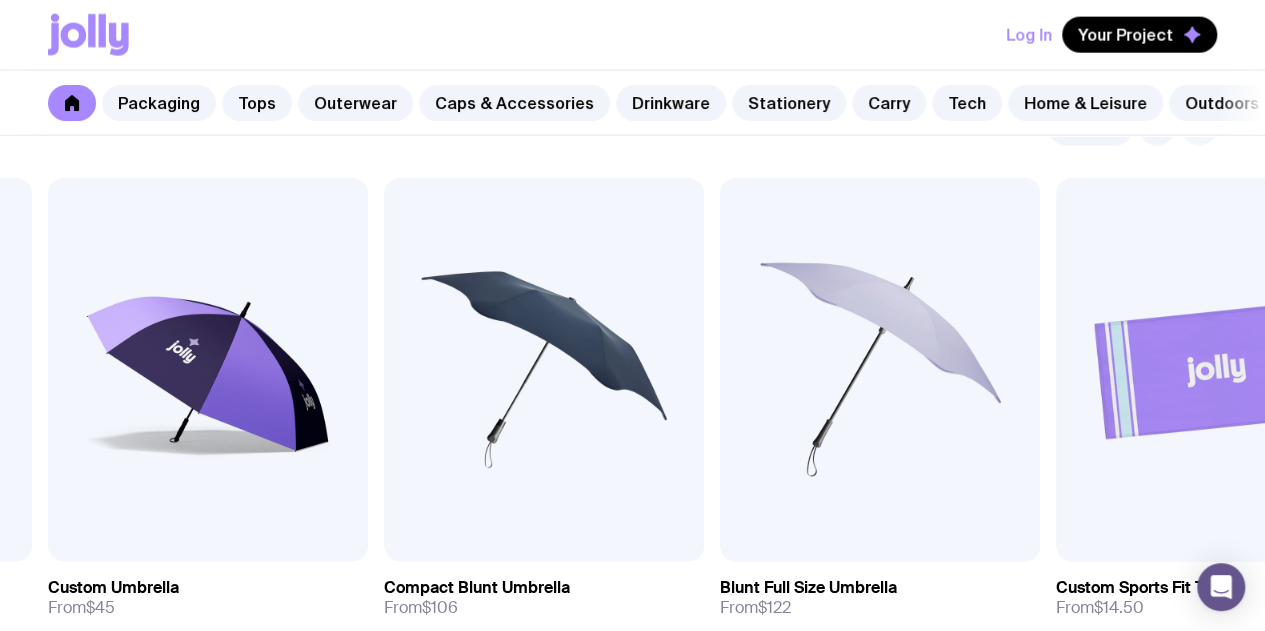 click 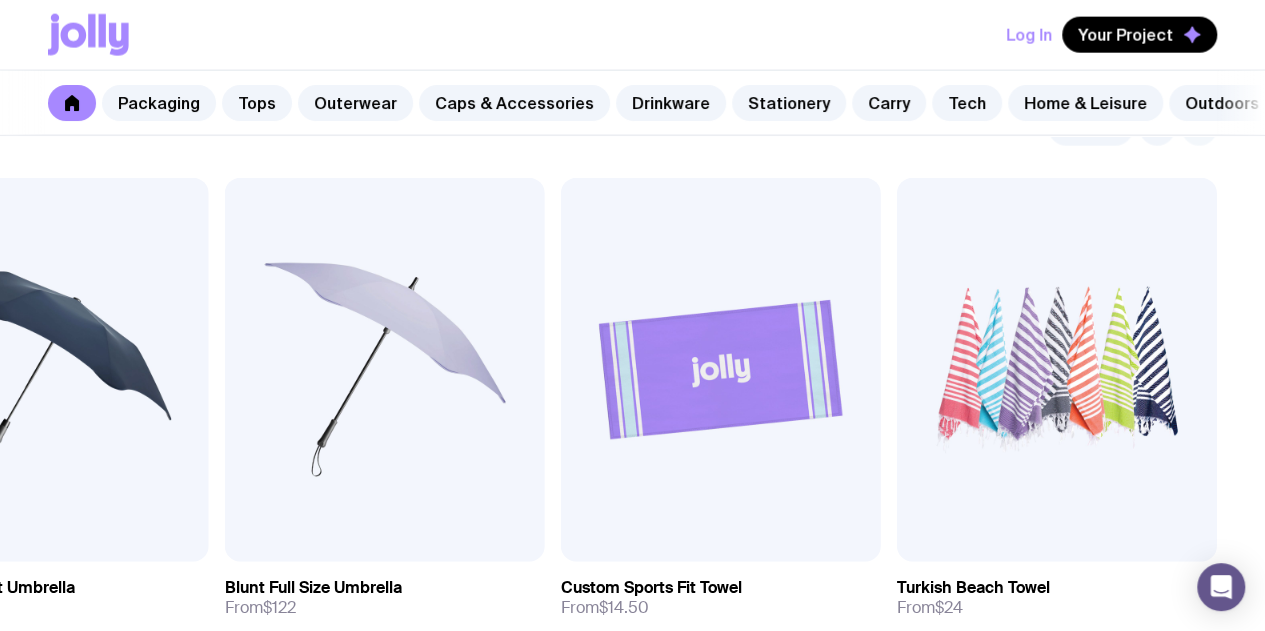 click 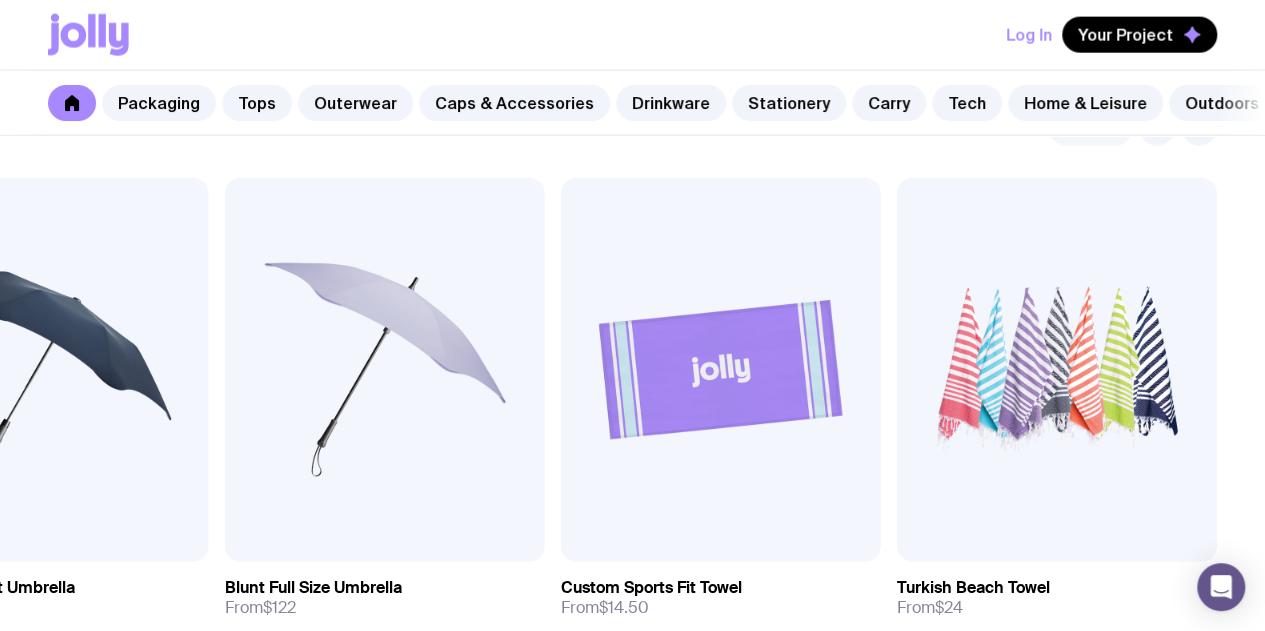 click on "See all" at bounding box center [1090, 128] 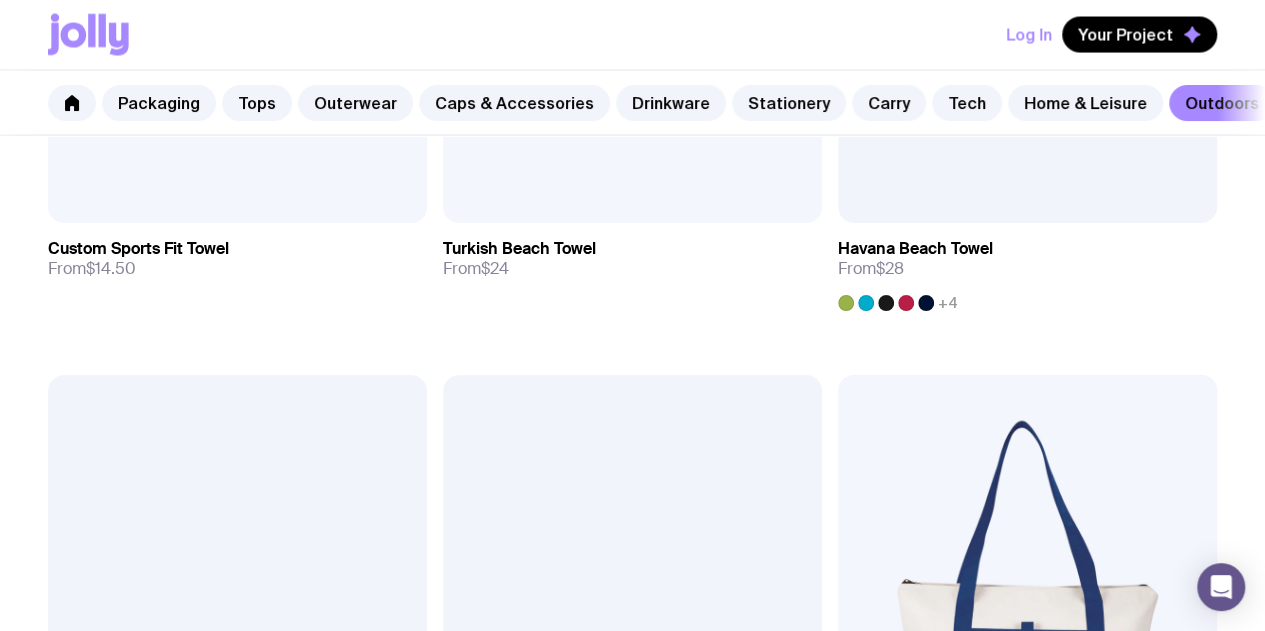 scroll, scrollTop: 1700, scrollLeft: 0, axis: vertical 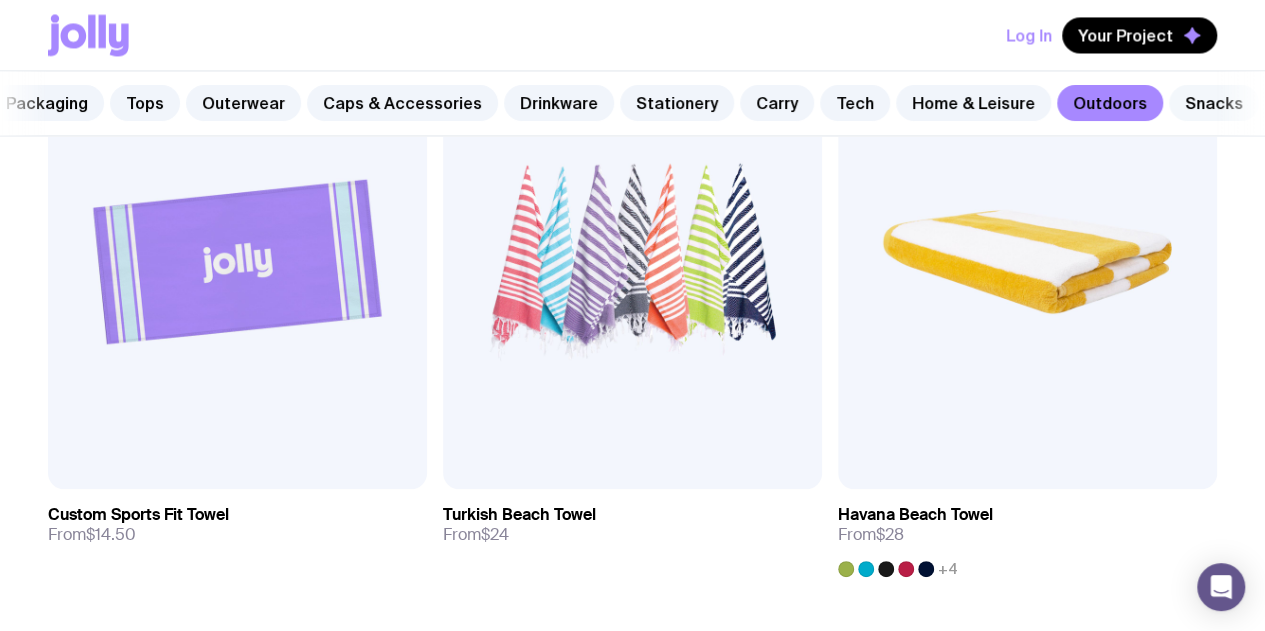 click on "Snacks" at bounding box center (1214, 103) 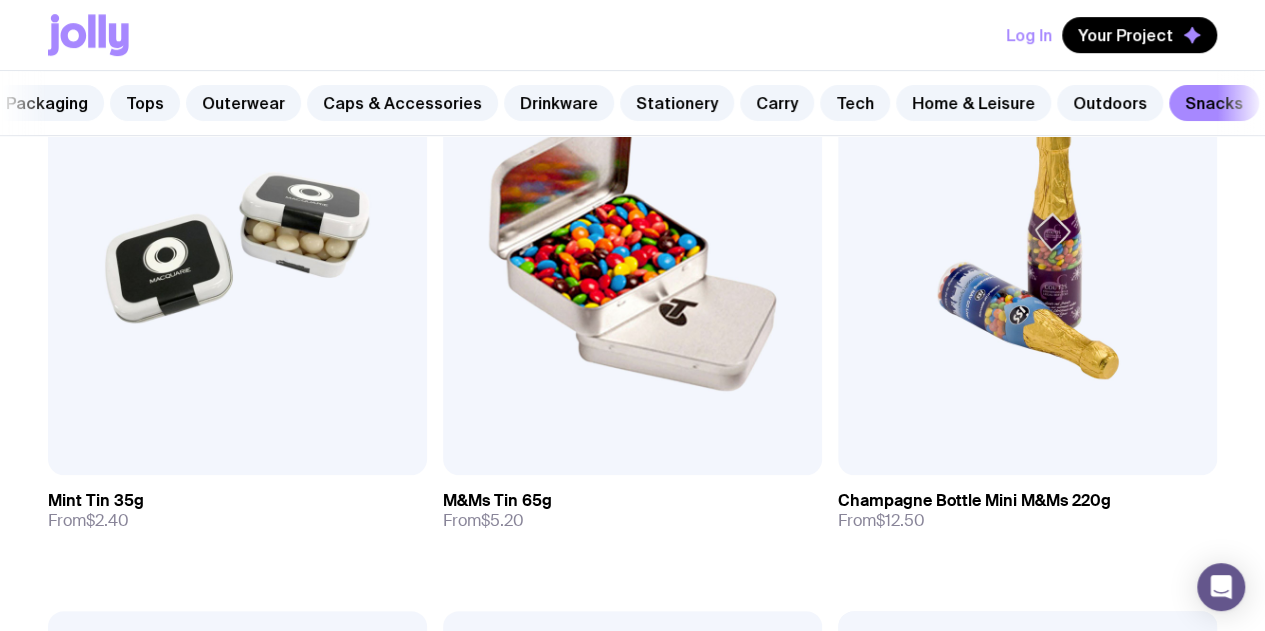 scroll, scrollTop: 500, scrollLeft: 0, axis: vertical 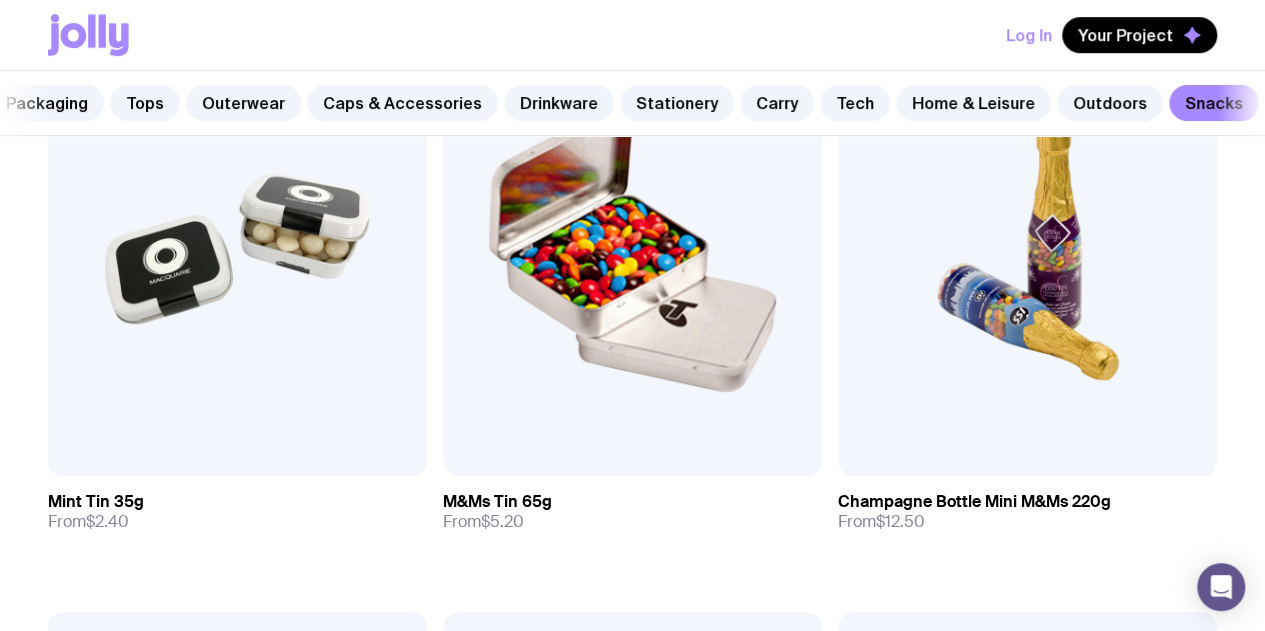 click 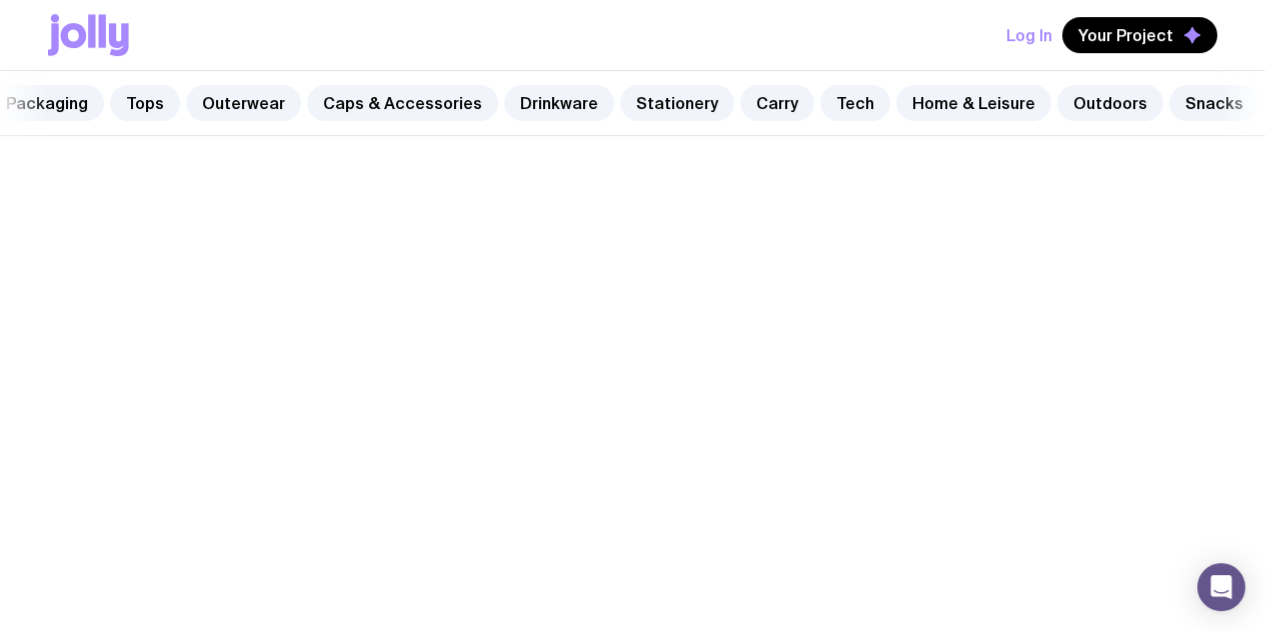 scroll, scrollTop: 0, scrollLeft: 0, axis: both 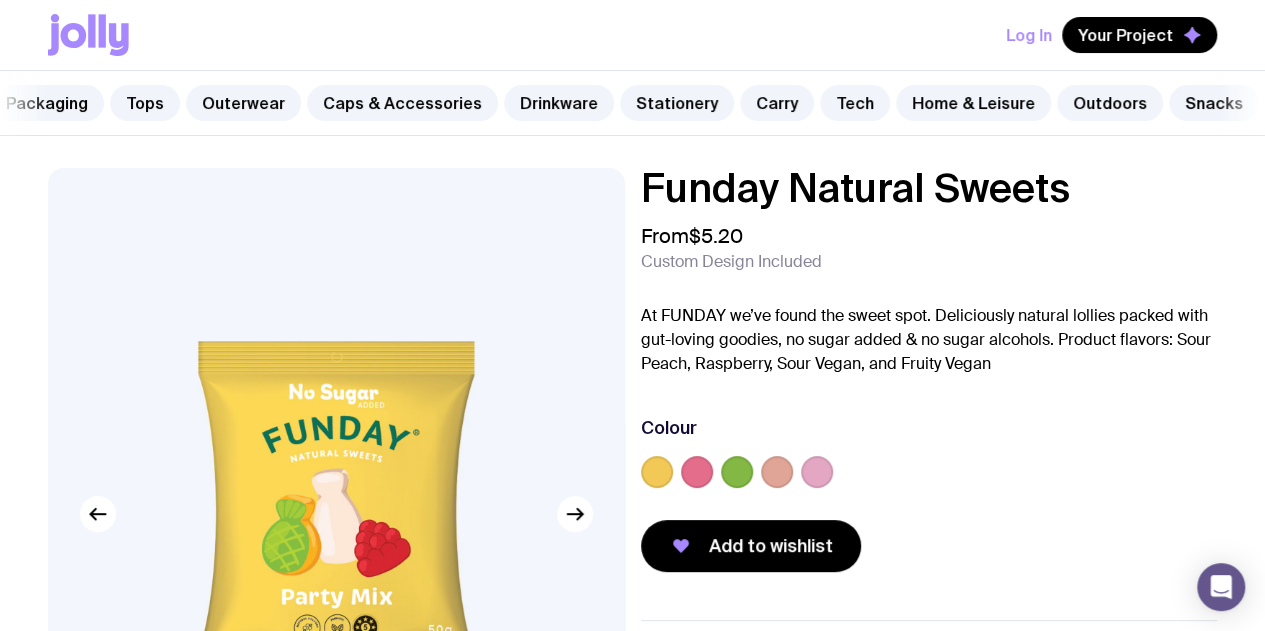 click 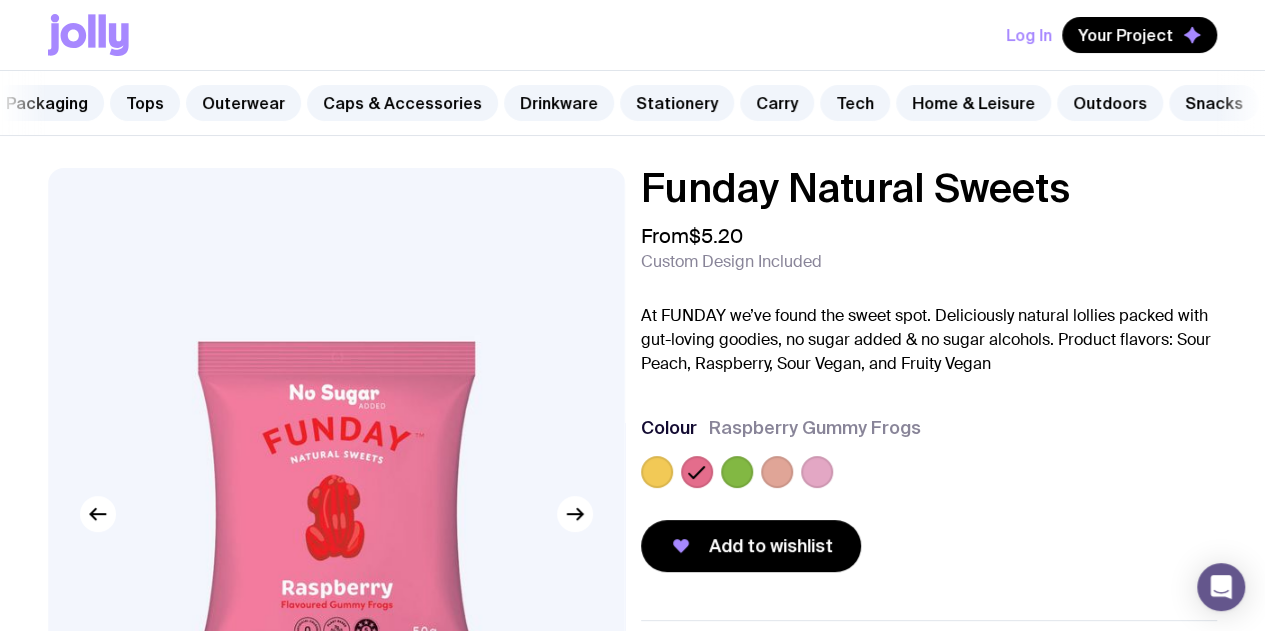 click 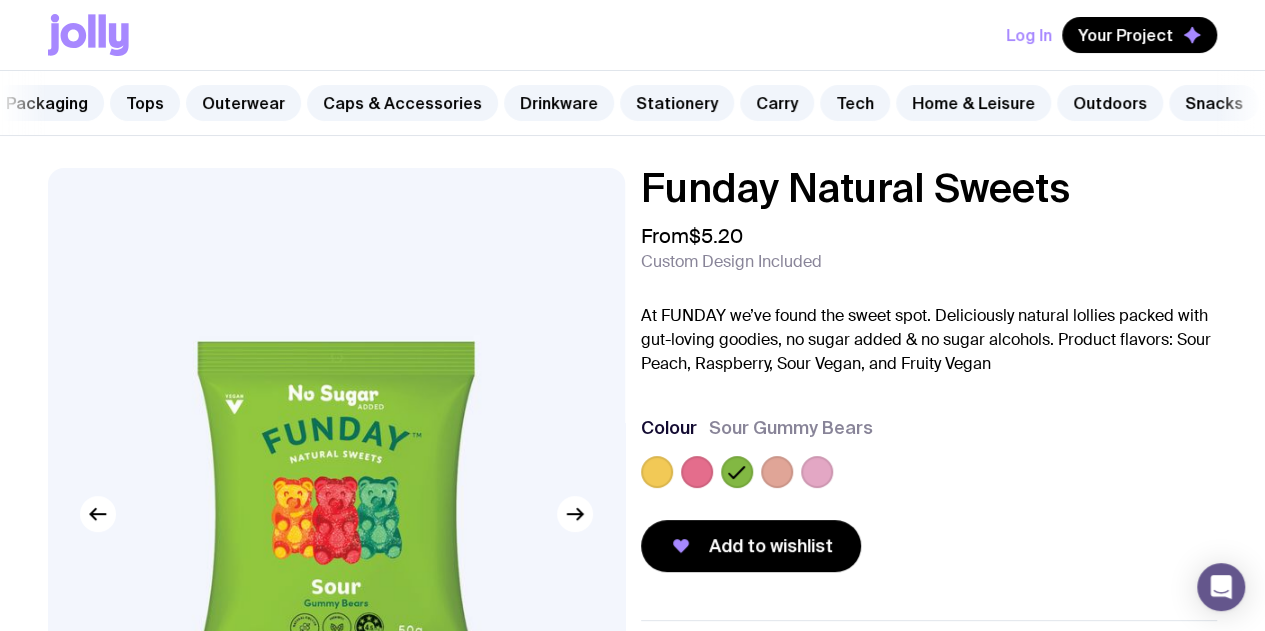 scroll, scrollTop: 100, scrollLeft: 0, axis: vertical 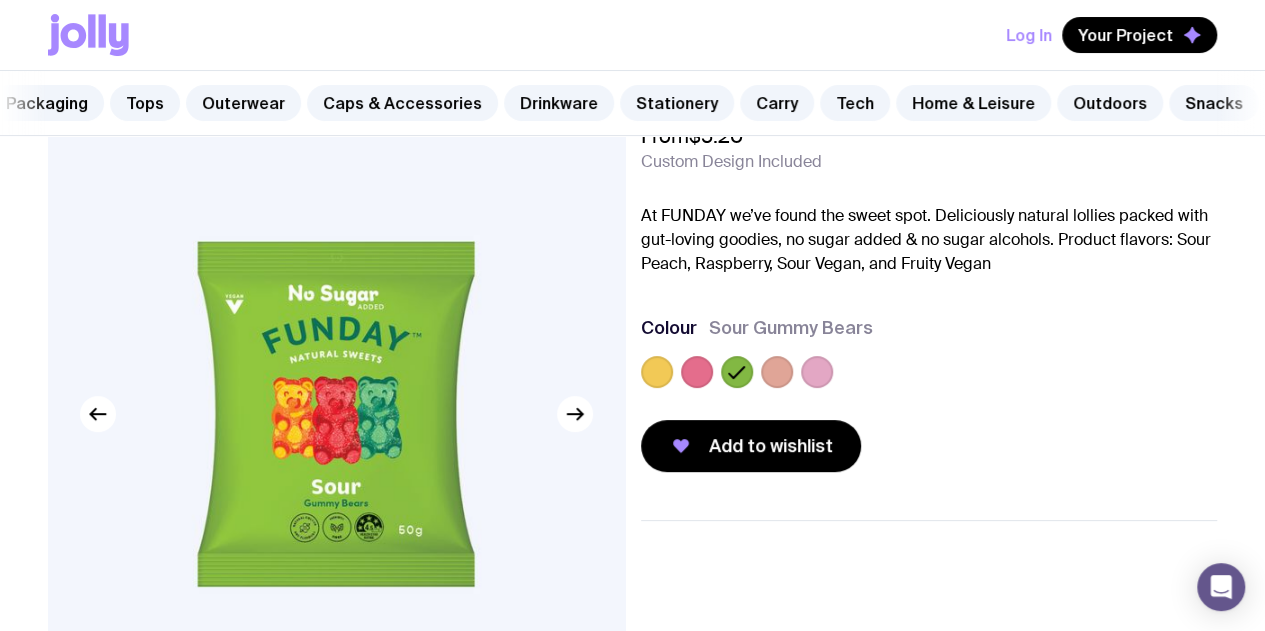 click 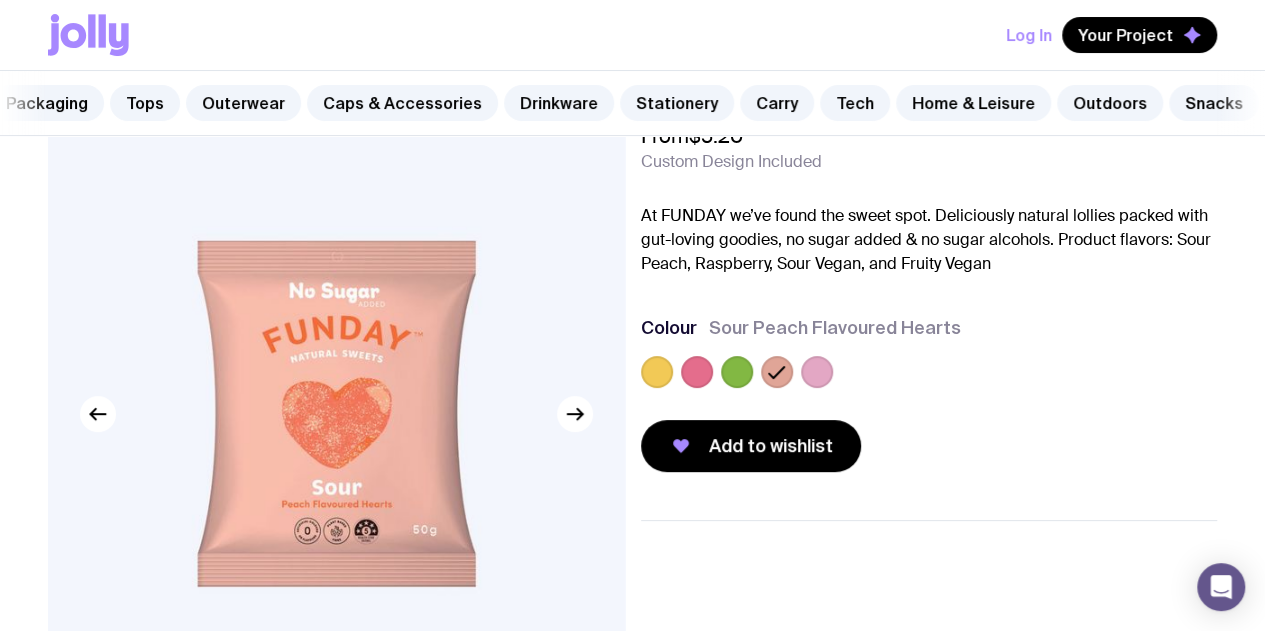 click 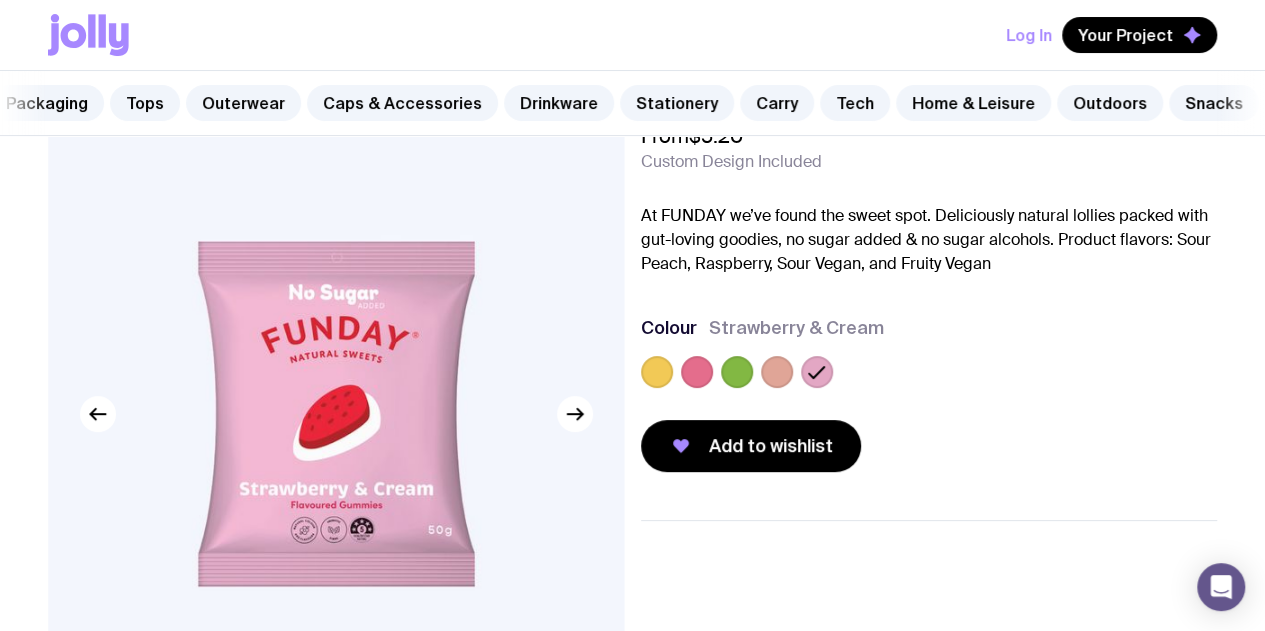 click 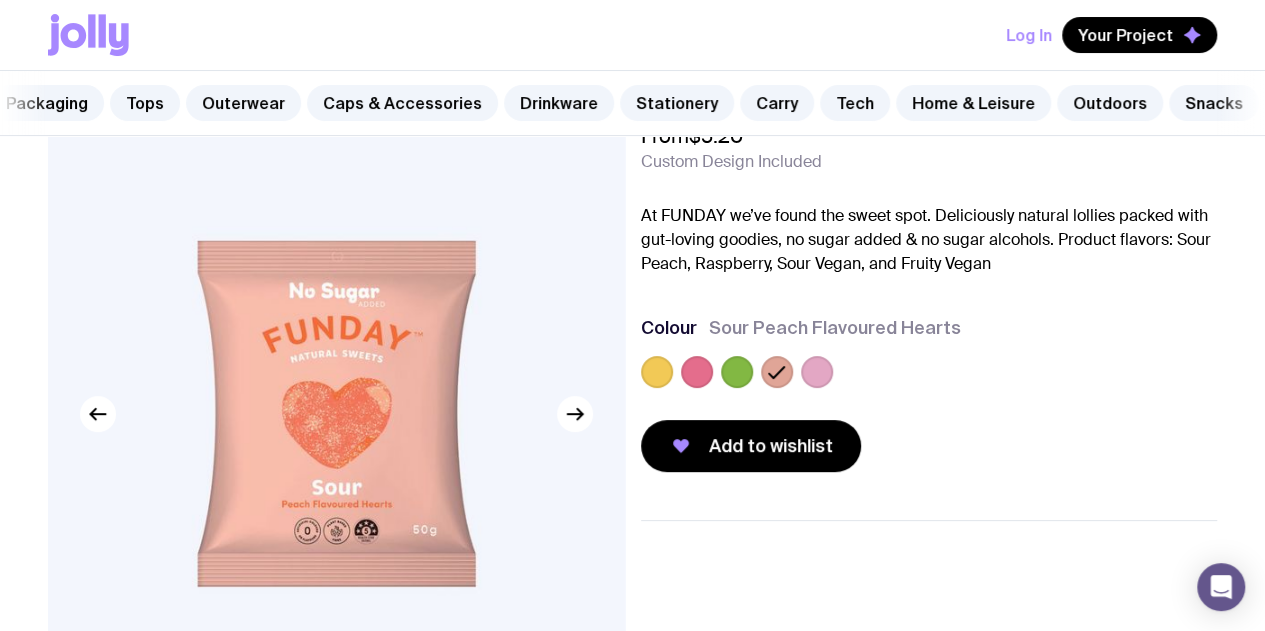 click 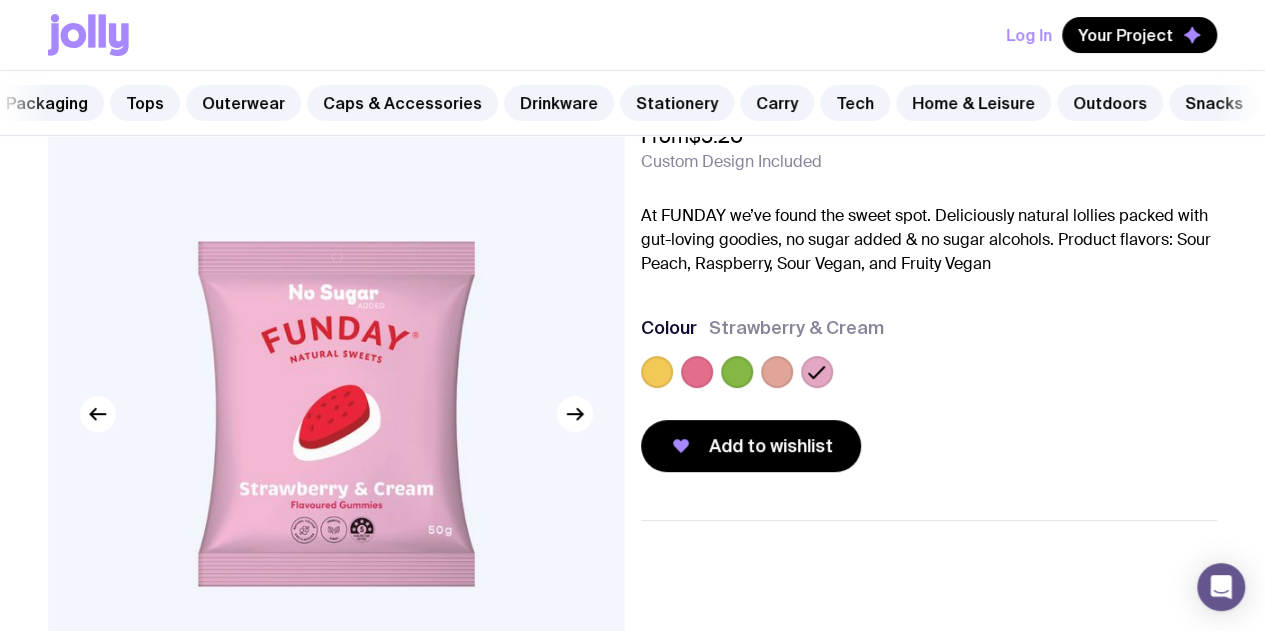 click 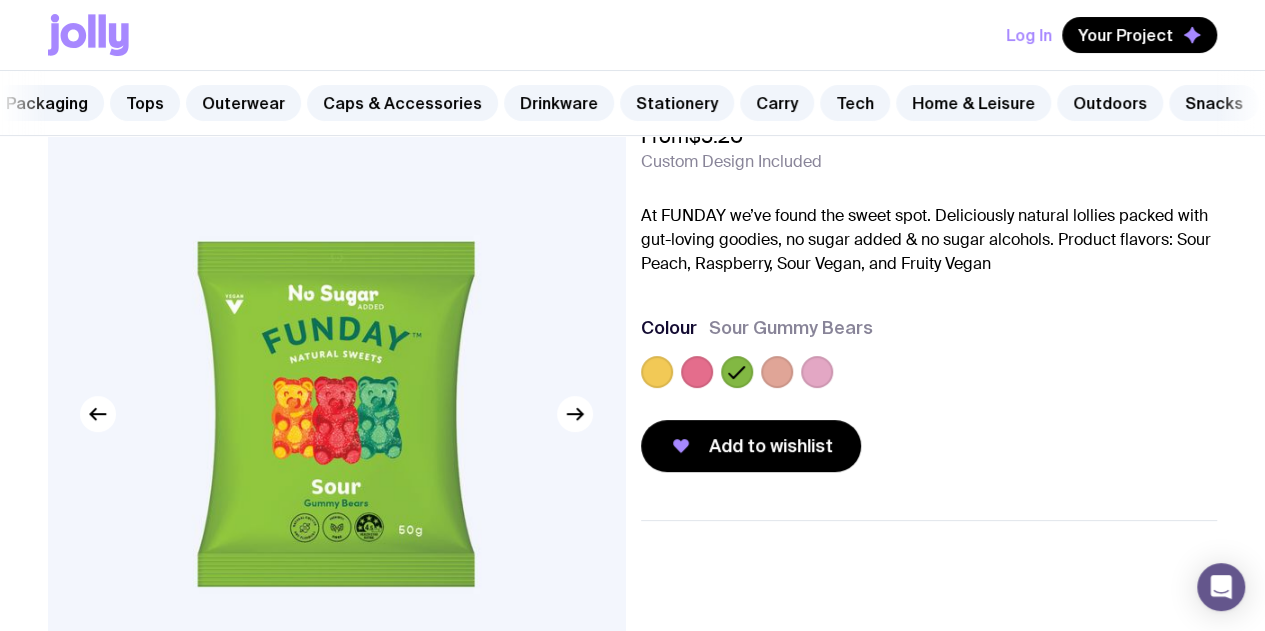click 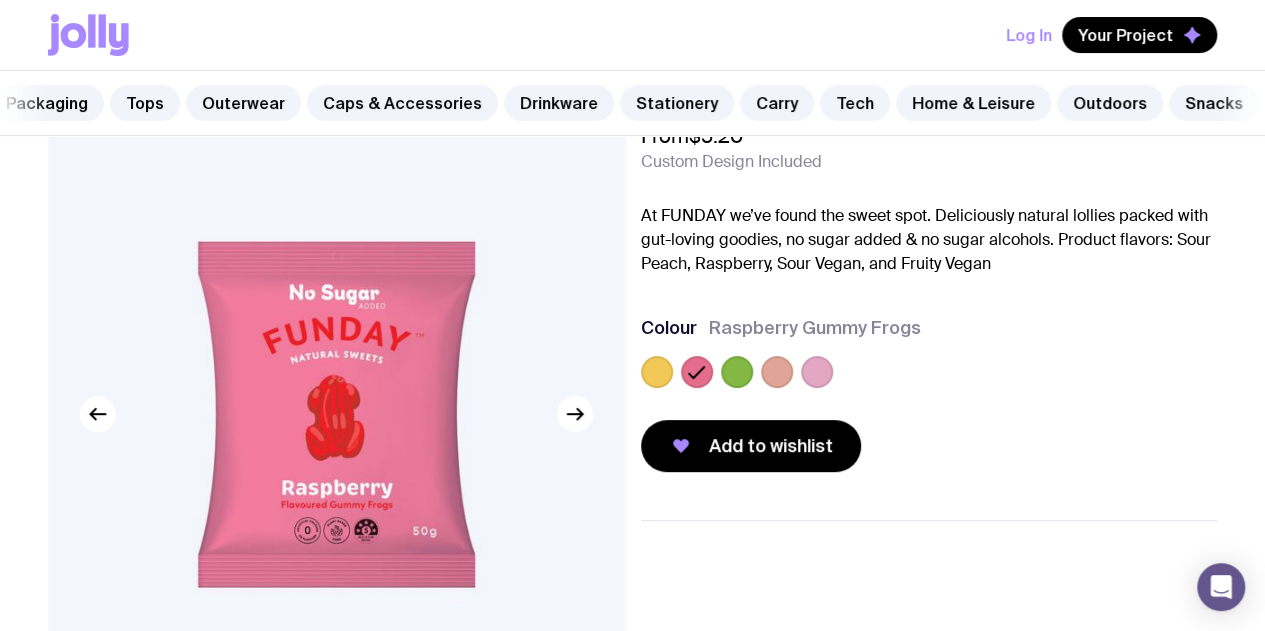 click 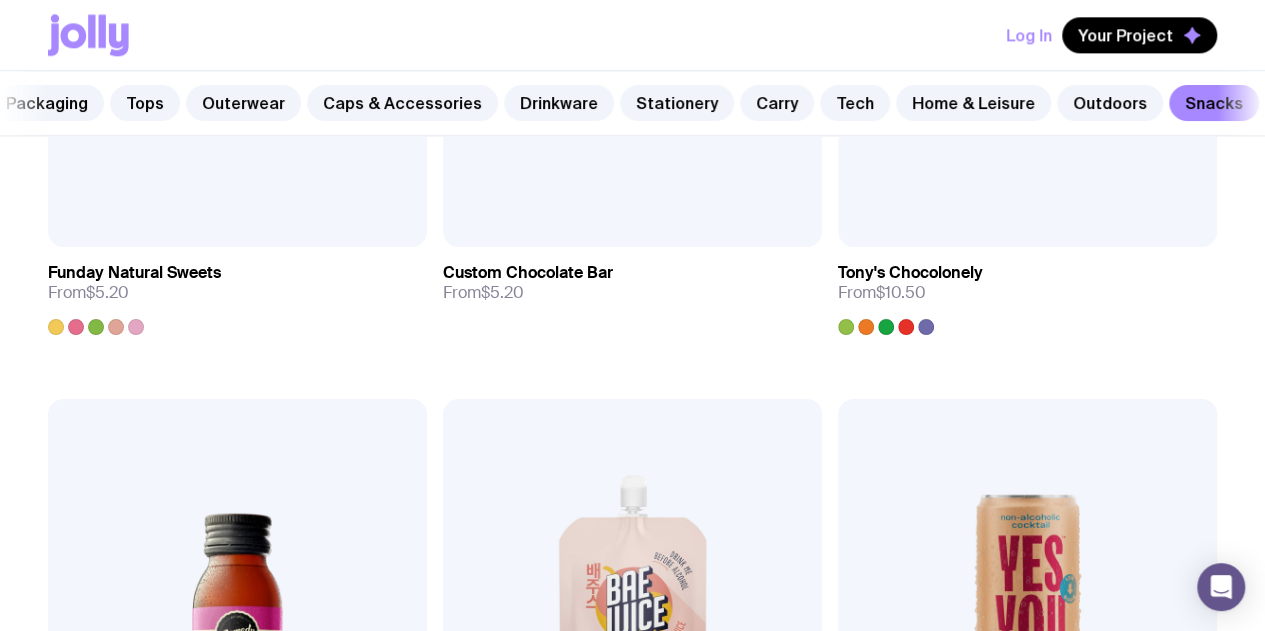scroll, scrollTop: 1148, scrollLeft: 0, axis: vertical 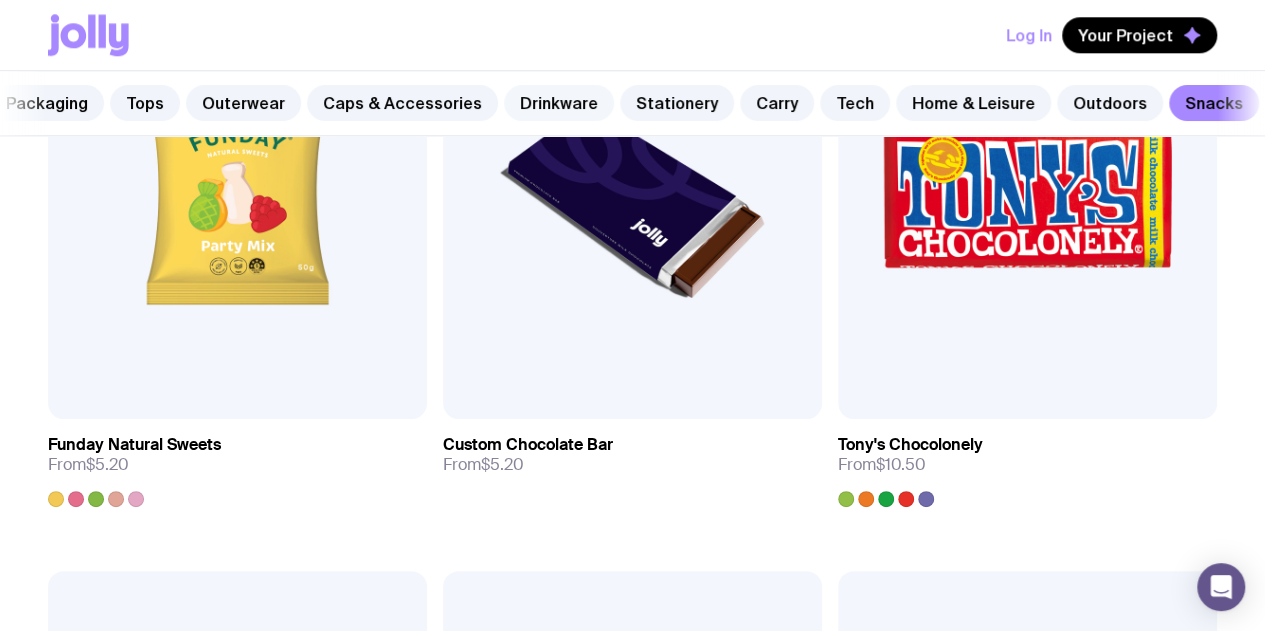 click on "Drinkware" at bounding box center (559, 103) 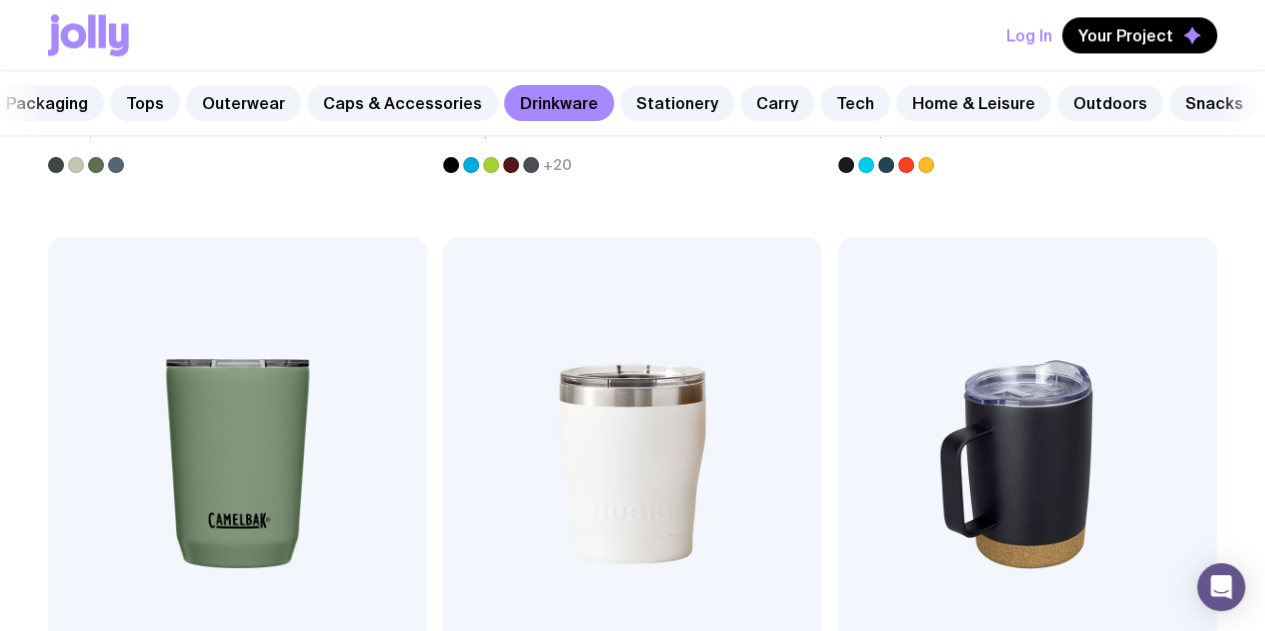 scroll, scrollTop: 1500, scrollLeft: 0, axis: vertical 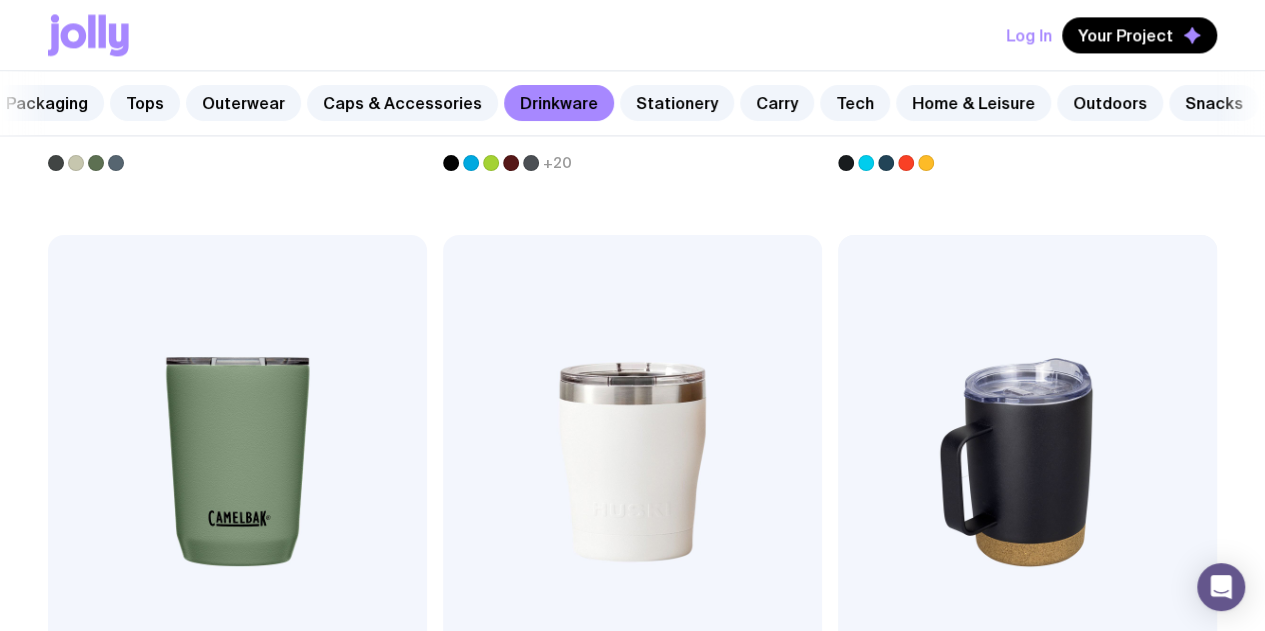 click 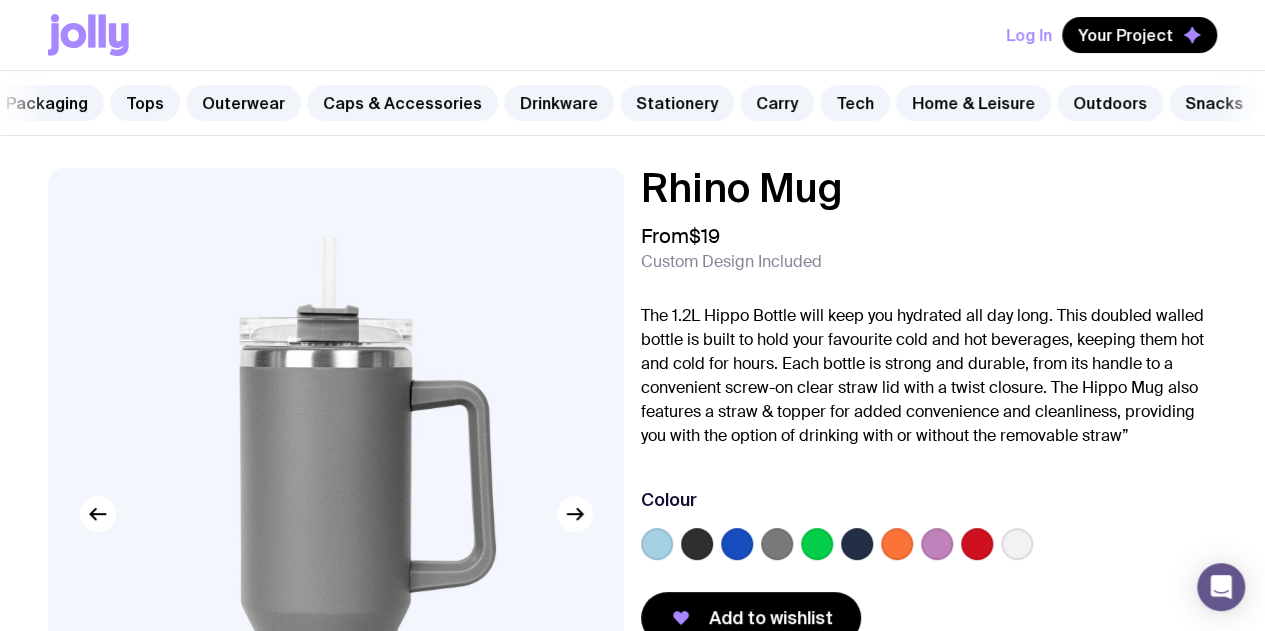 scroll, scrollTop: 100, scrollLeft: 0, axis: vertical 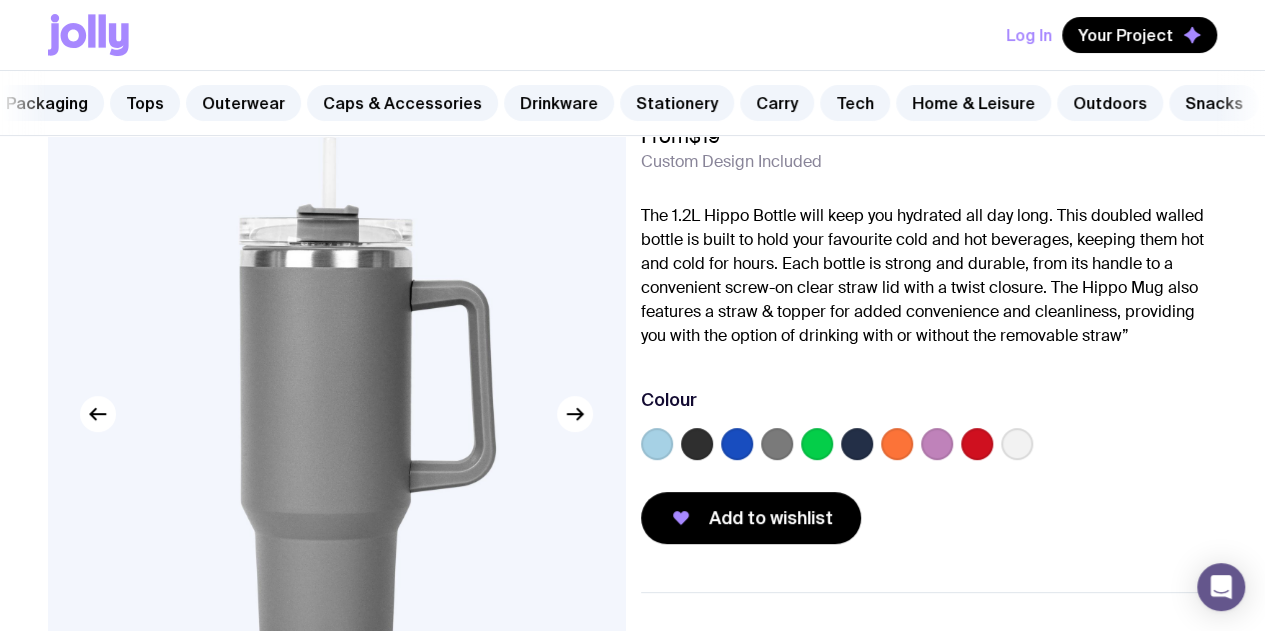 click 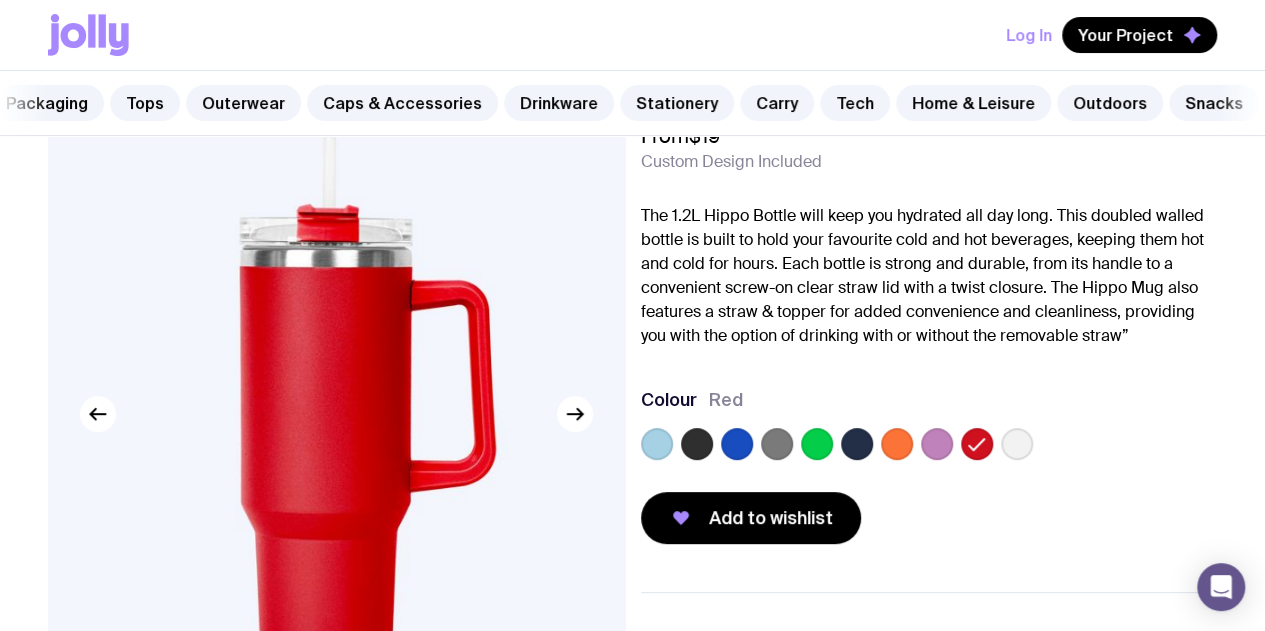 click 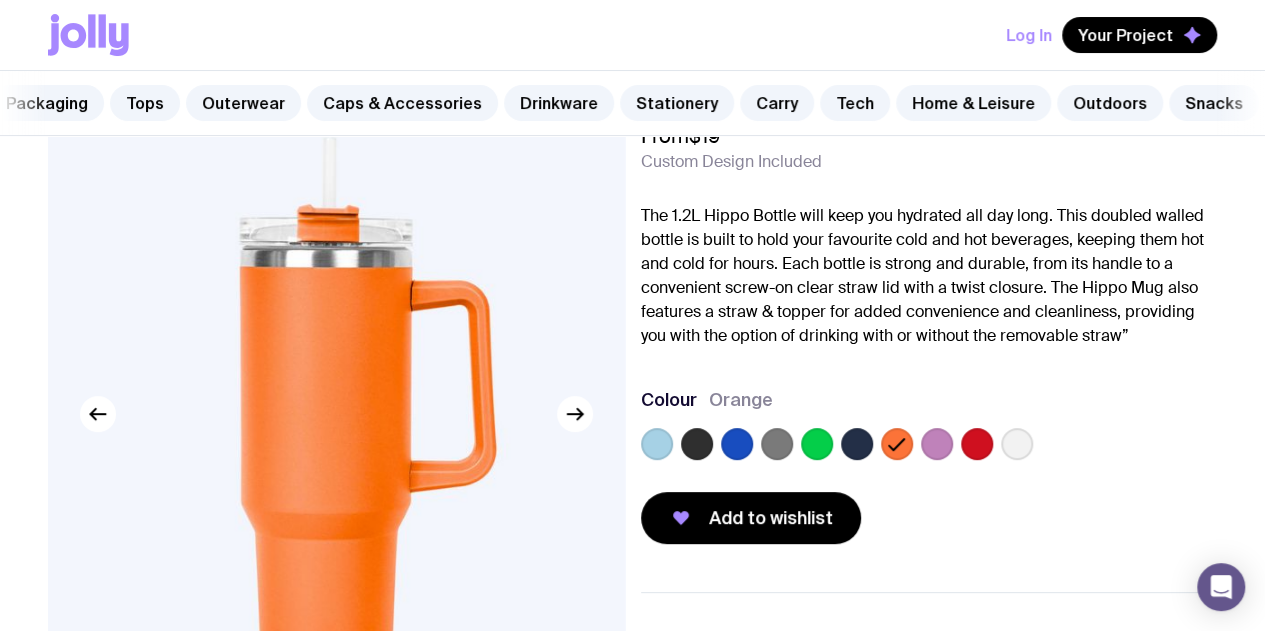 click at bounding box center [929, 448] 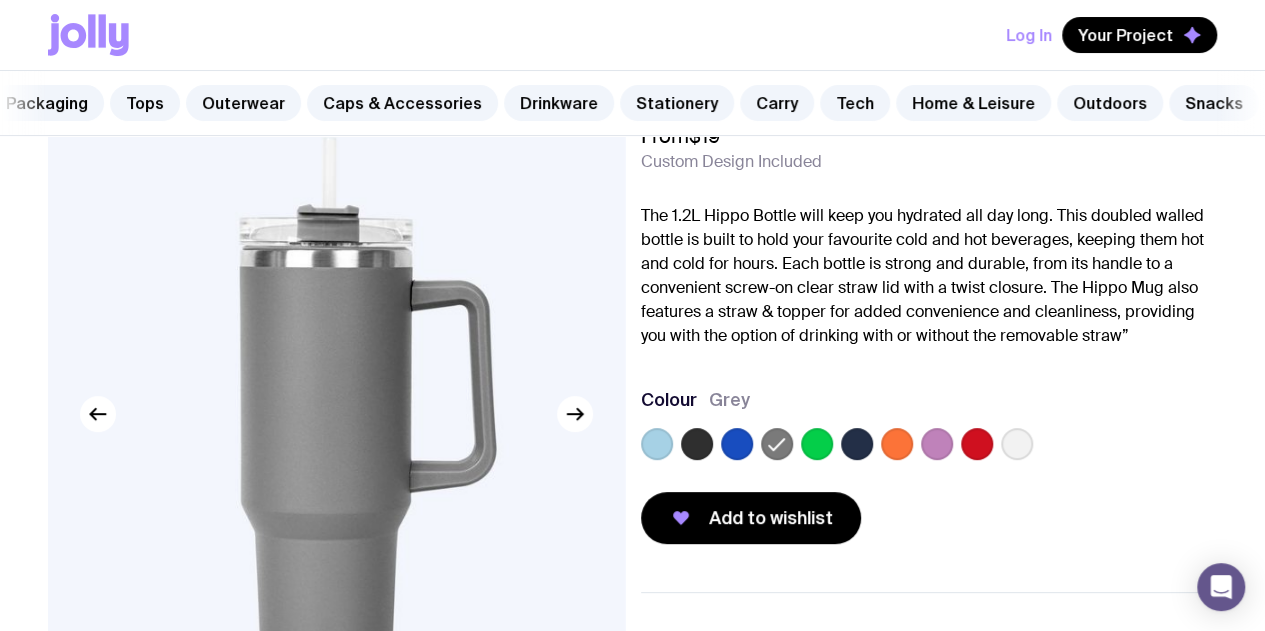 click 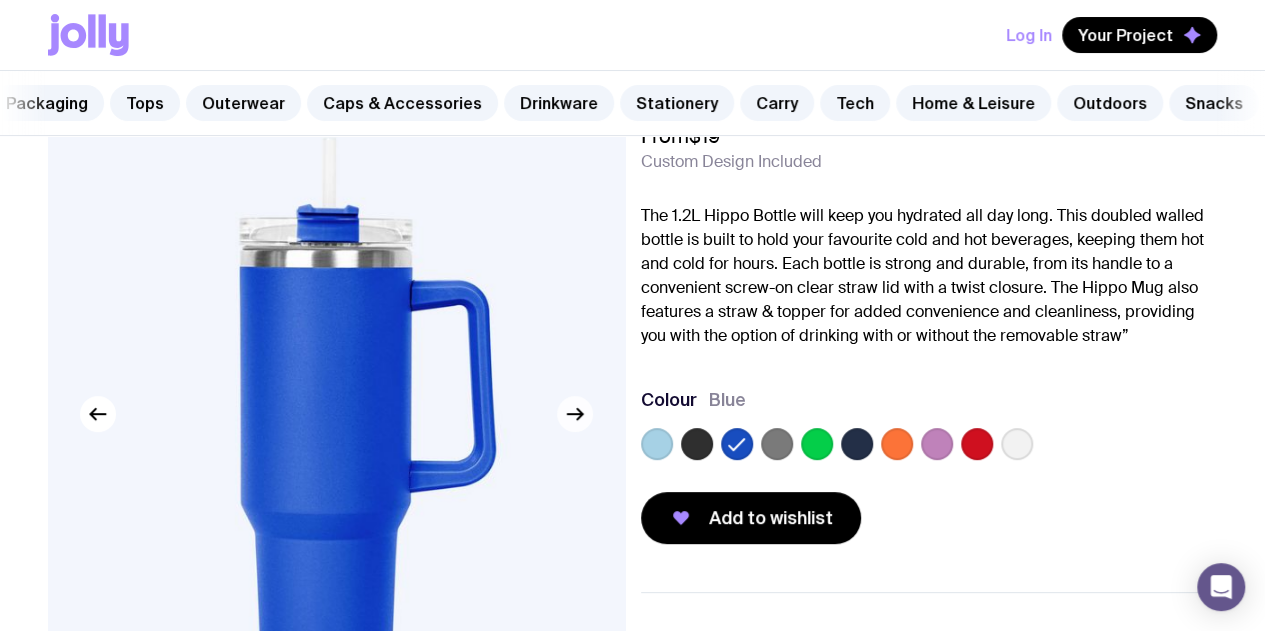 click 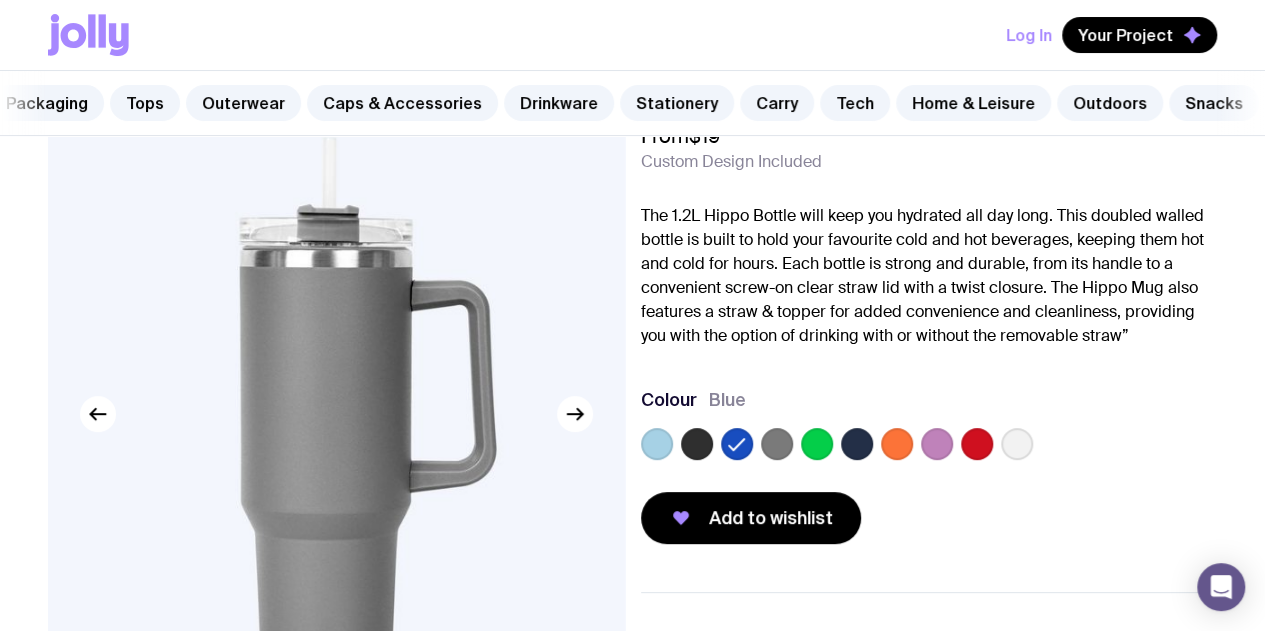 drag, startPoint x: 575, startPoint y: 432, endPoint x: 554, endPoint y: 433, distance: 21.023796 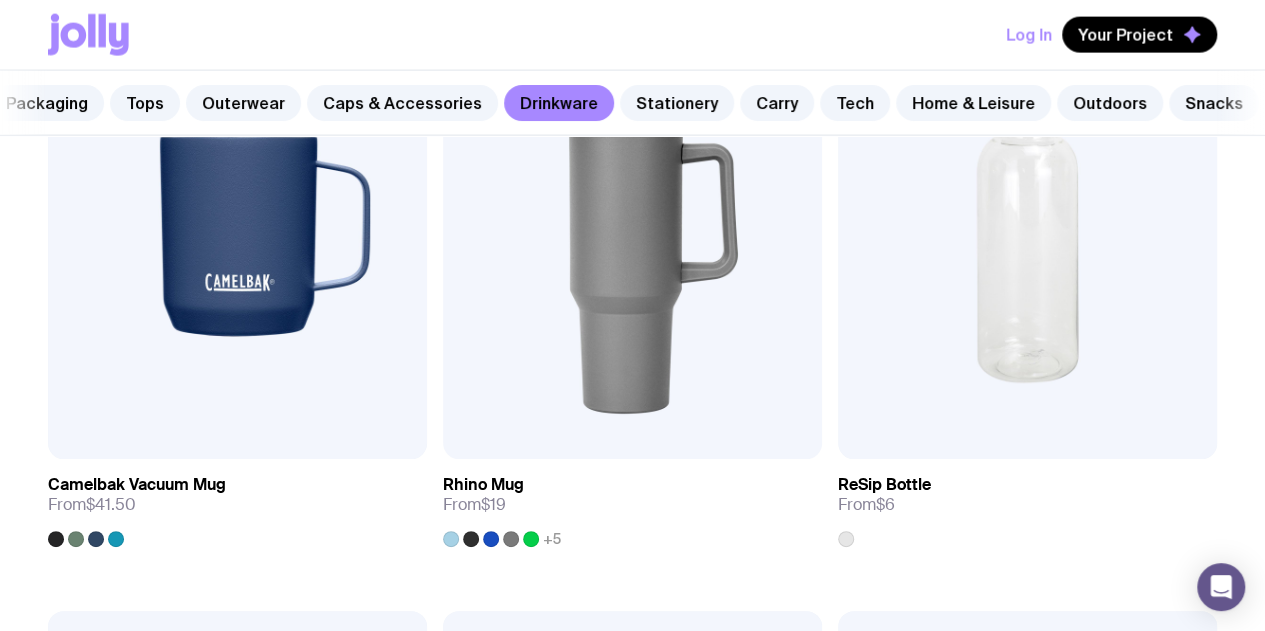 scroll, scrollTop: 2376, scrollLeft: 0, axis: vertical 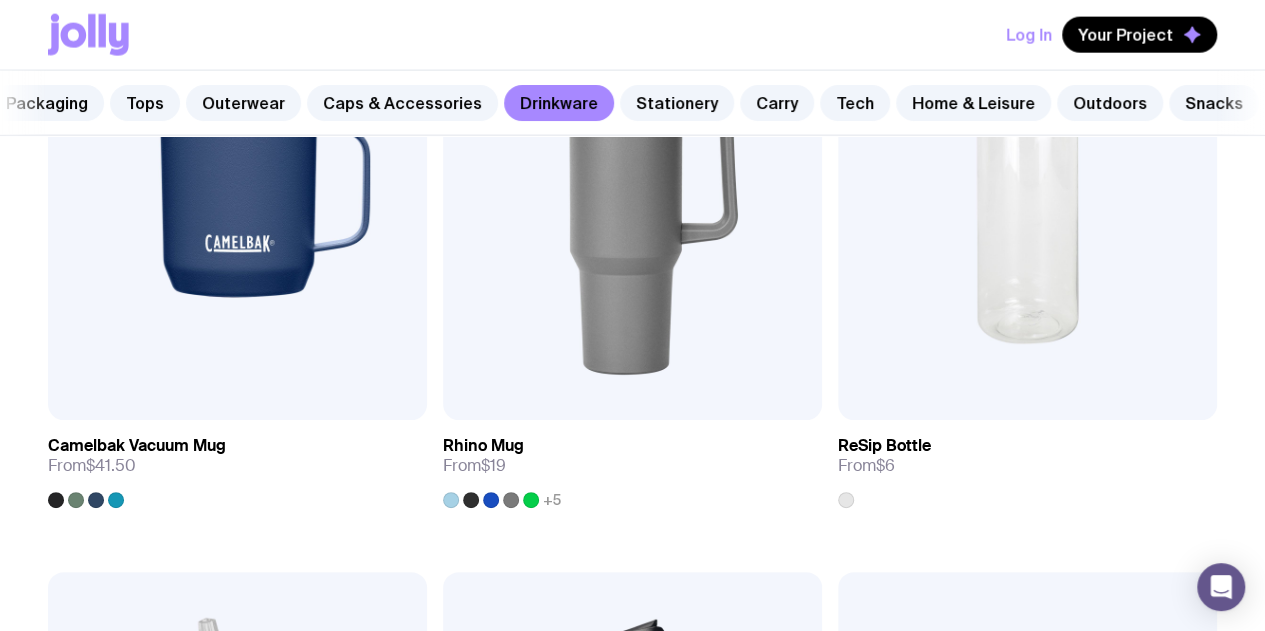 click at bounding box center [632, 1406] 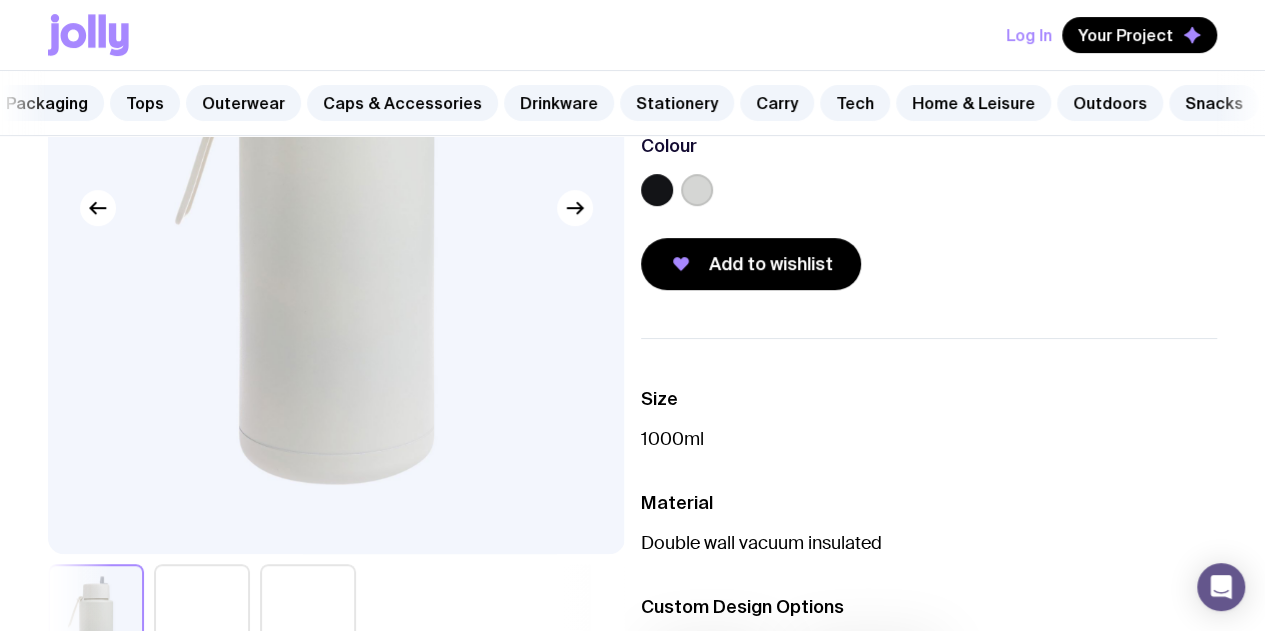 scroll, scrollTop: 300, scrollLeft: 0, axis: vertical 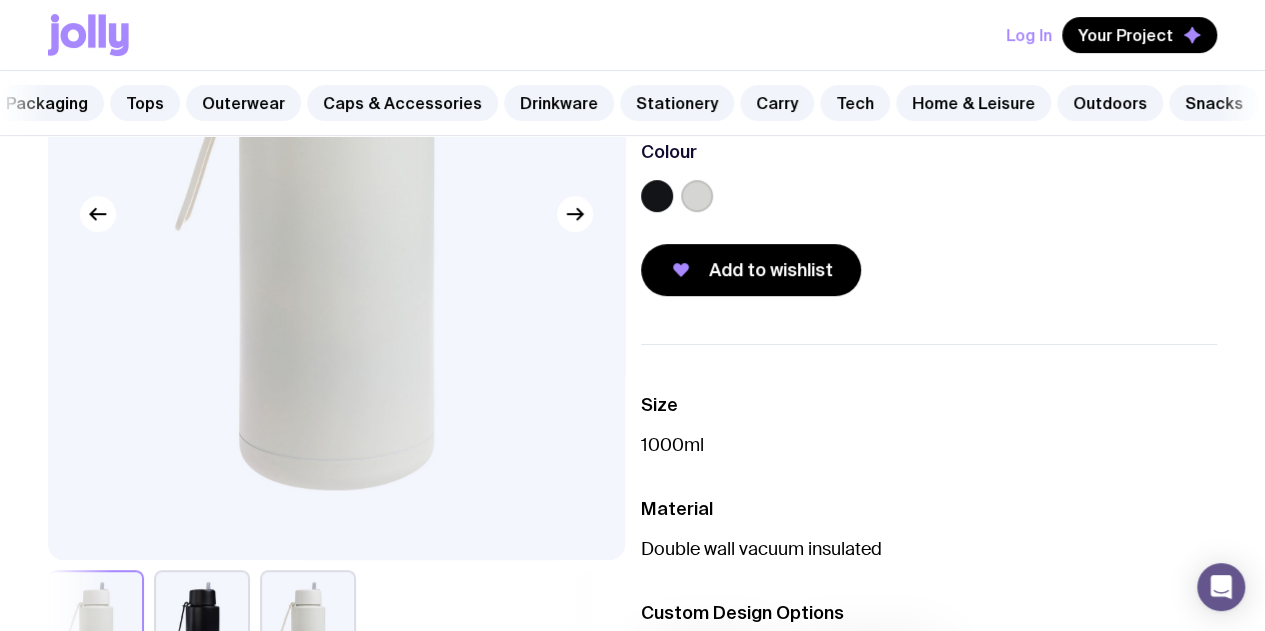 click at bounding box center [336, 214] 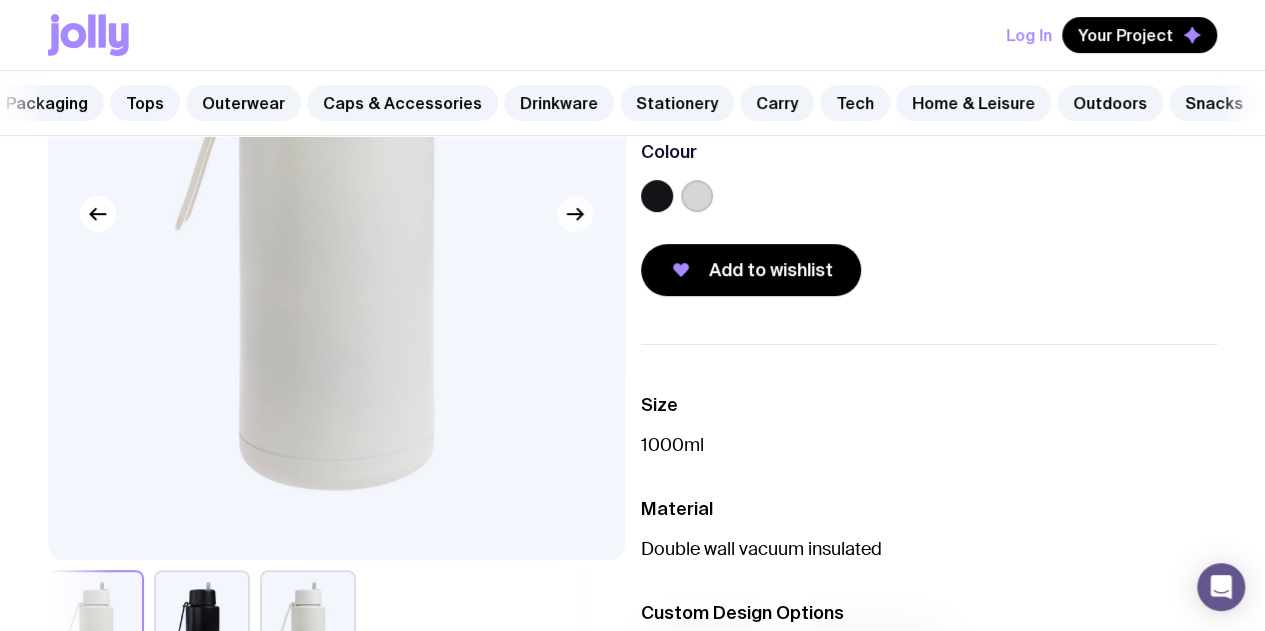click 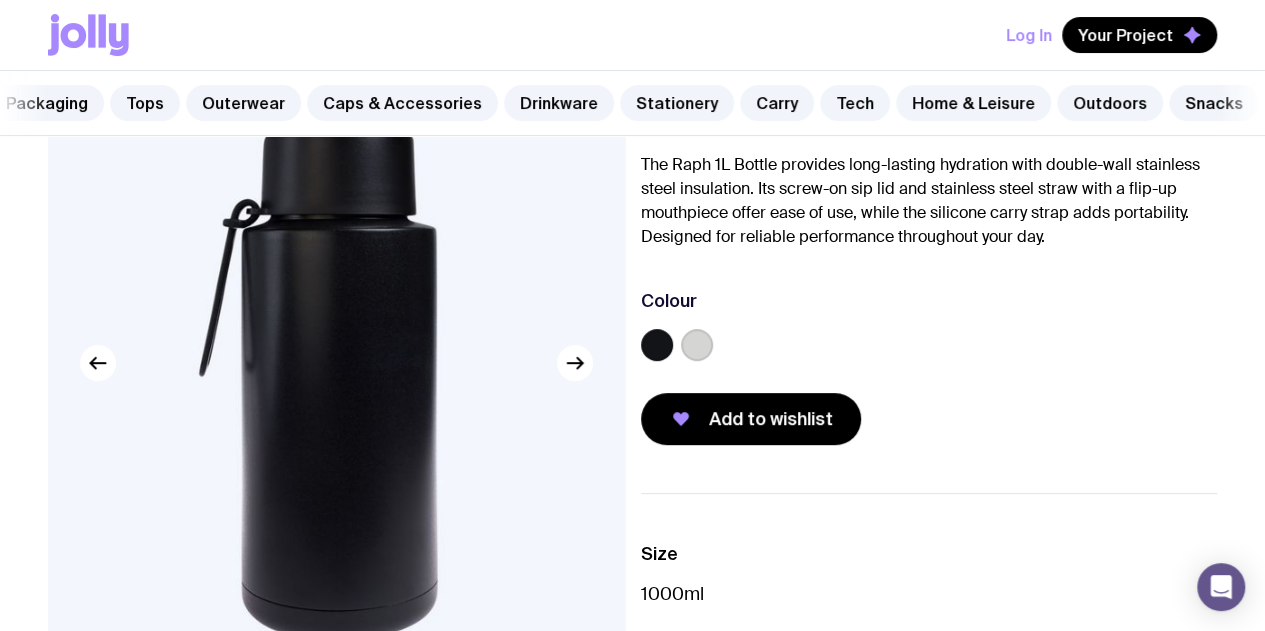 scroll, scrollTop: 100, scrollLeft: 0, axis: vertical 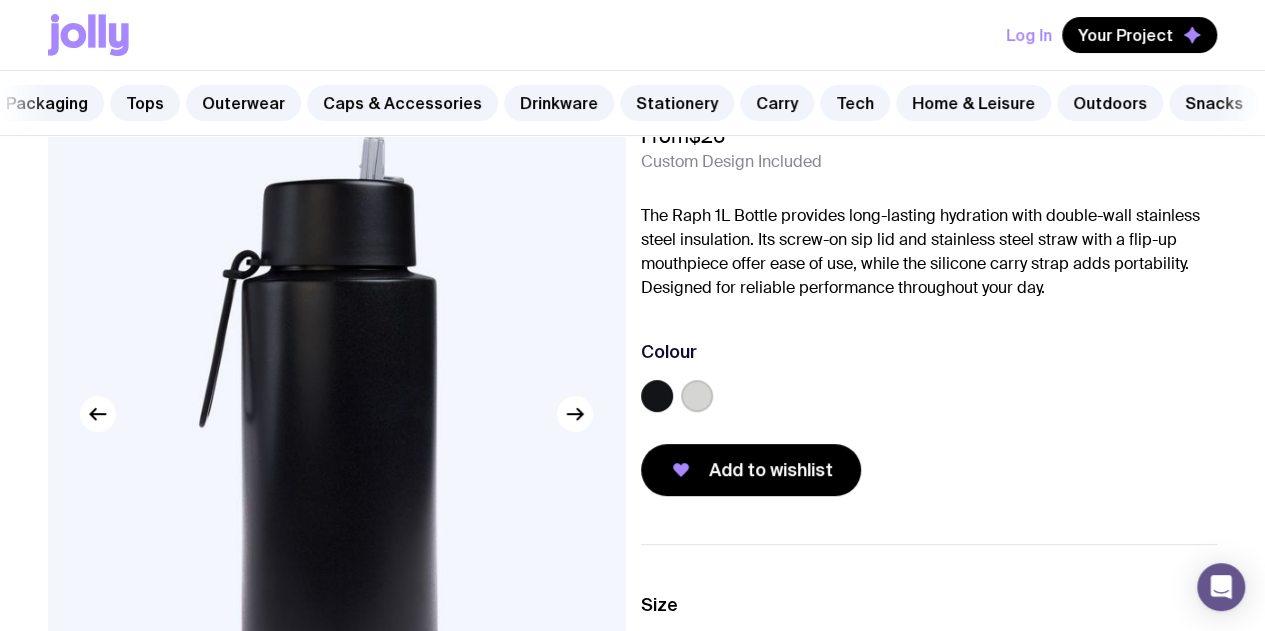 click at bounding box center [336, 414] 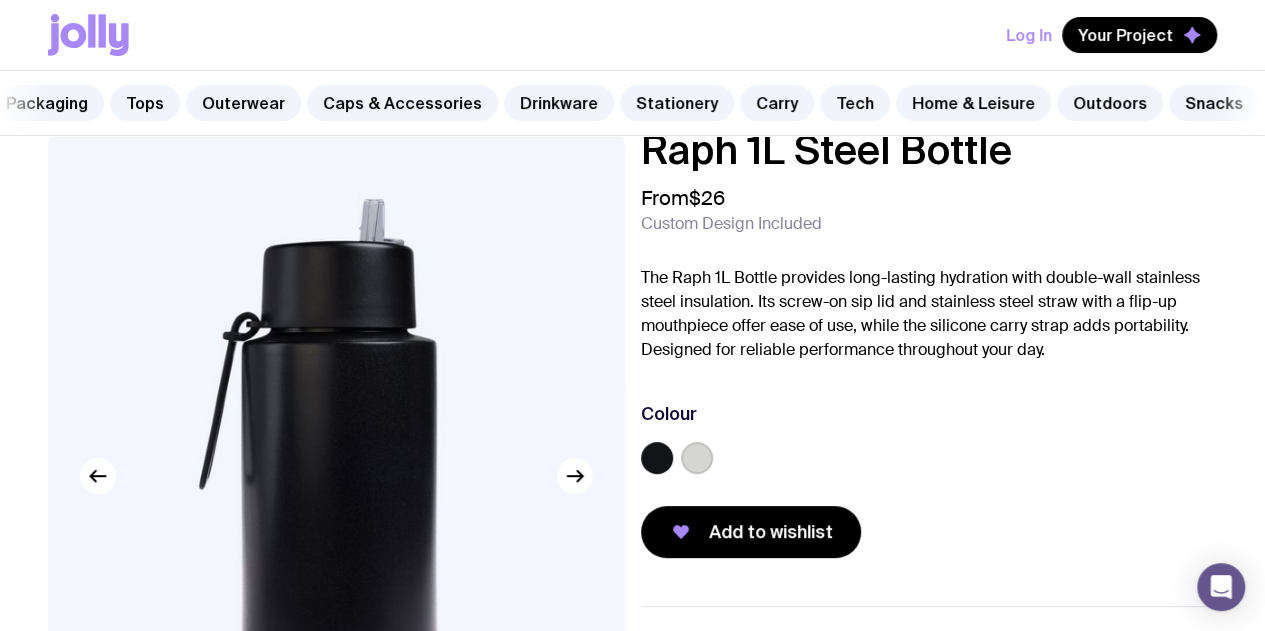 scroll, scrollTop: 0, scrollLeft: 0, axis: both 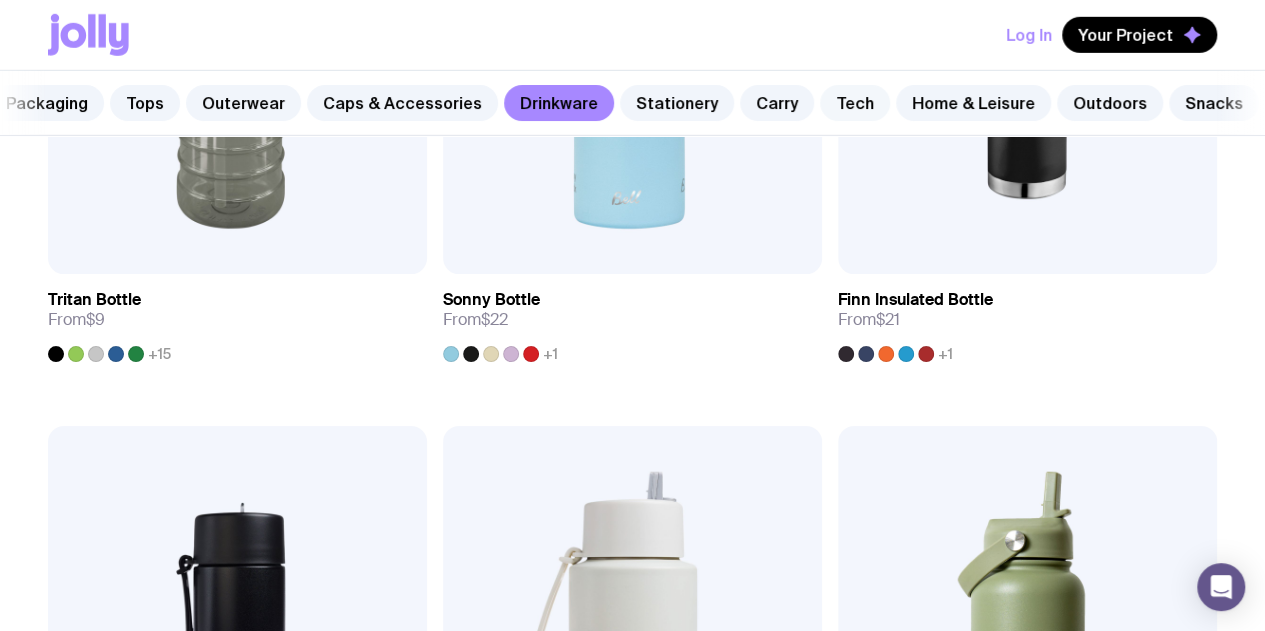 click on "Tech" at bounding box center (855, 103) 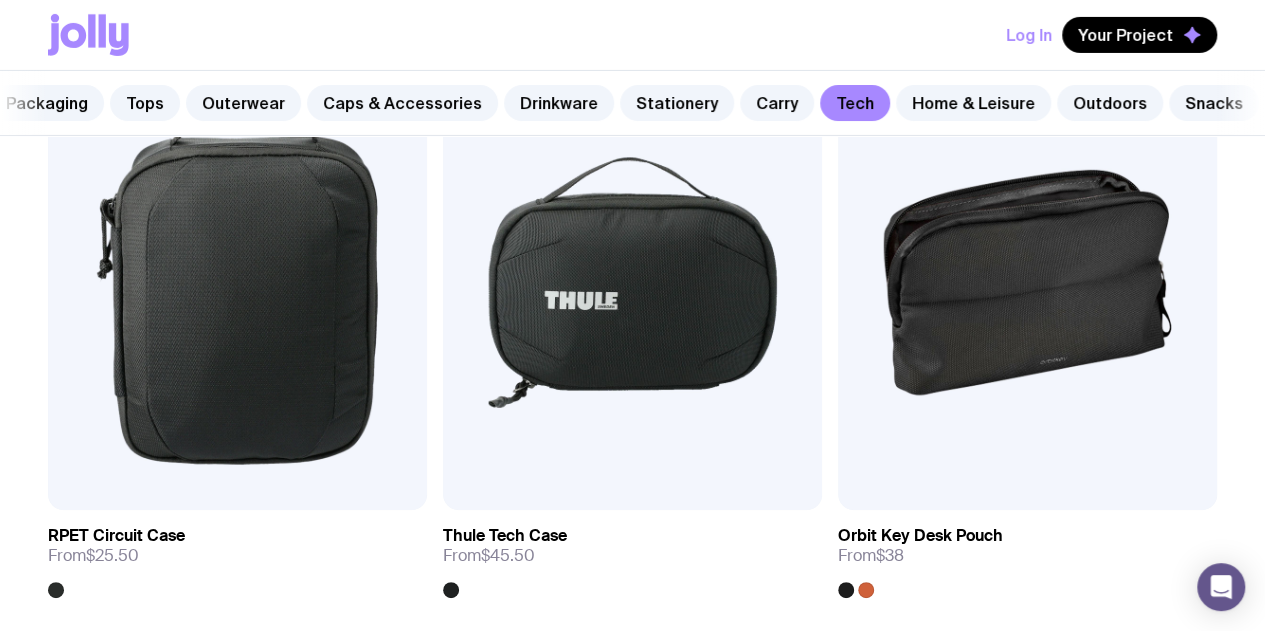 scroll, scrollTop: 3597, scrollLeft: 0, axis: vertical 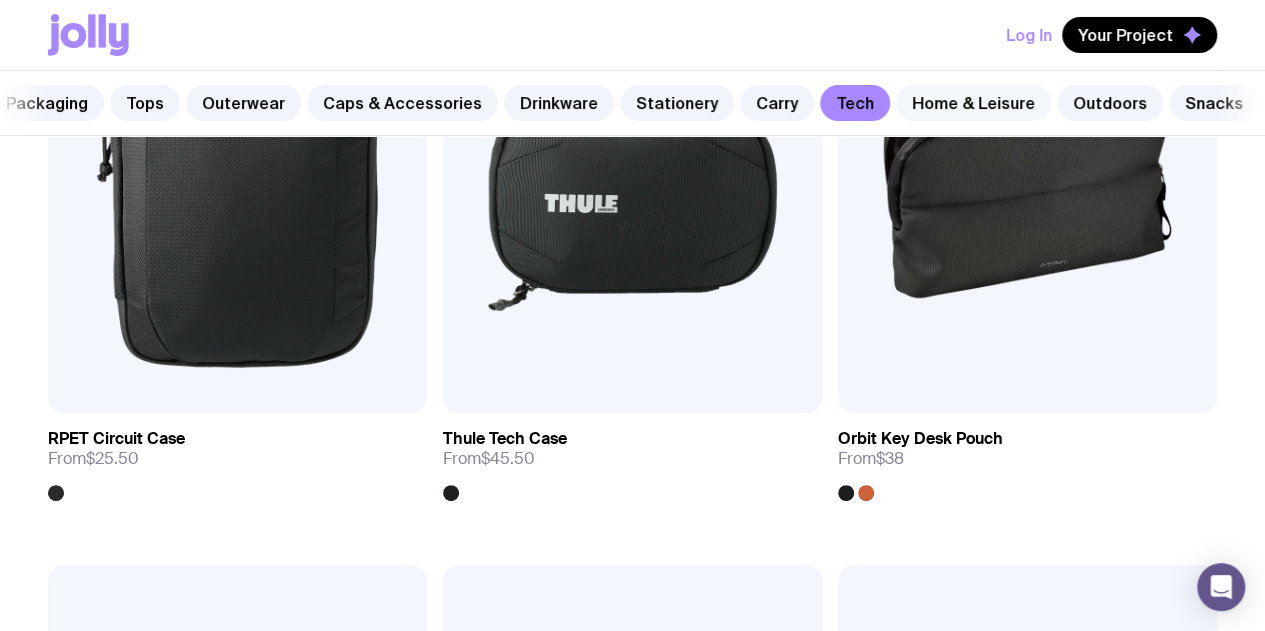 click on "Home & Leisure" at bounding box center (973, 103) 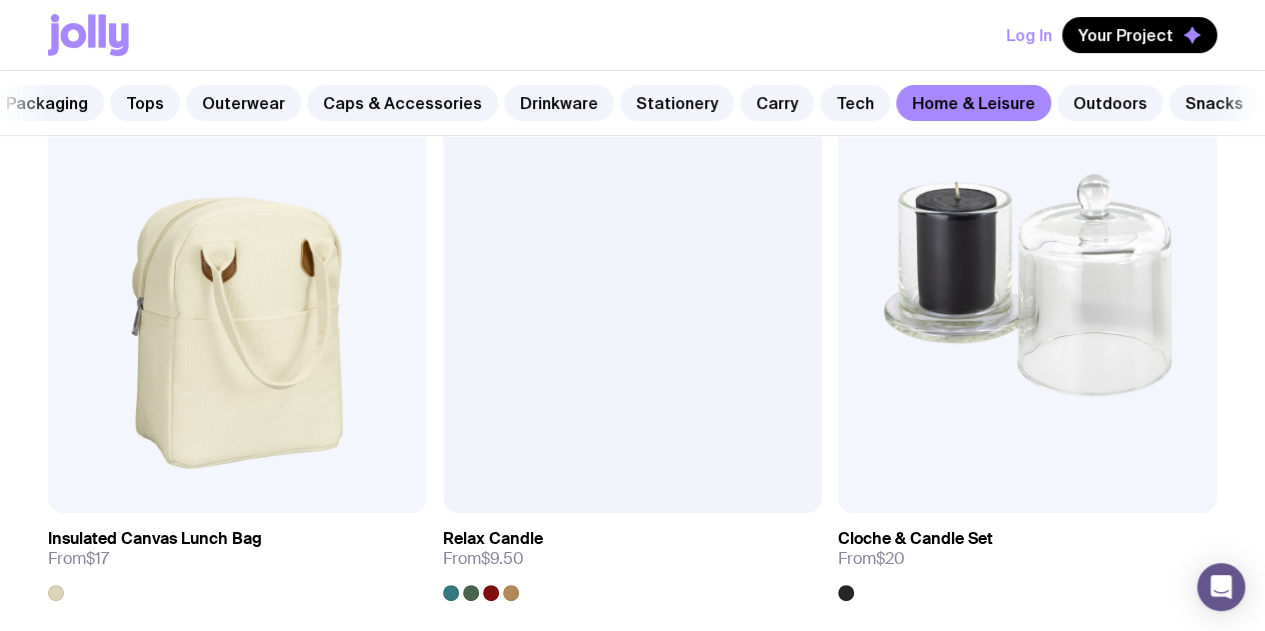 scroll, scrollTop: 4105, scrollLeft: 0, axis: vertical 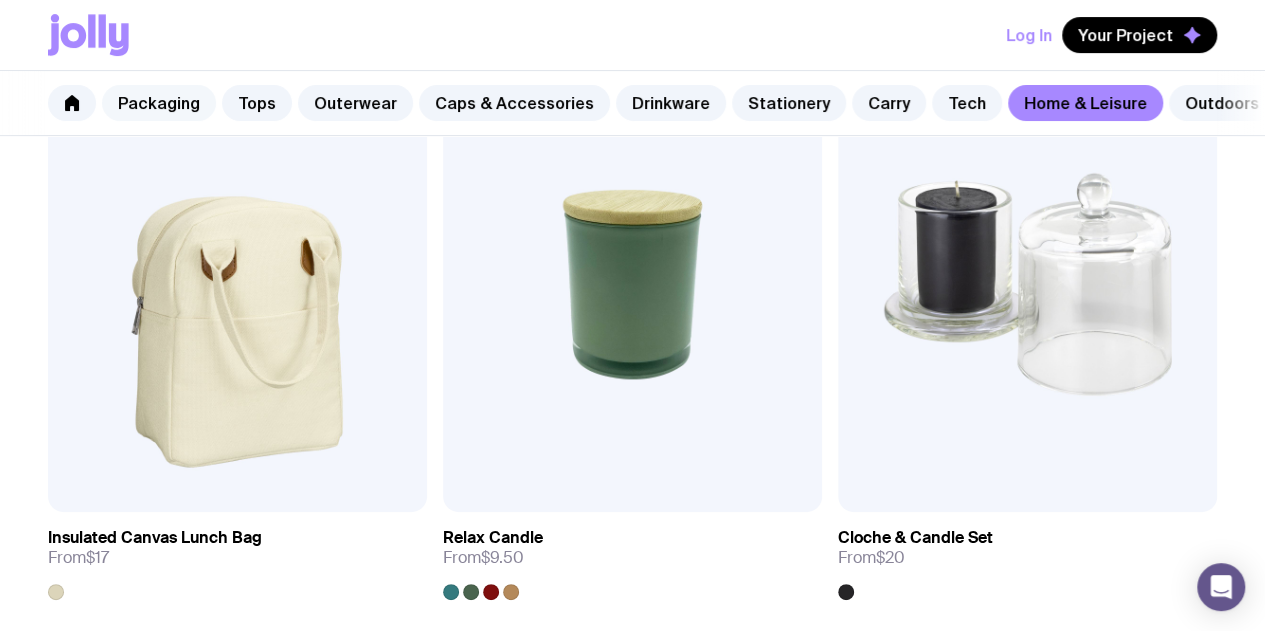 click on "Packaging" at bounding box center (159, 103) 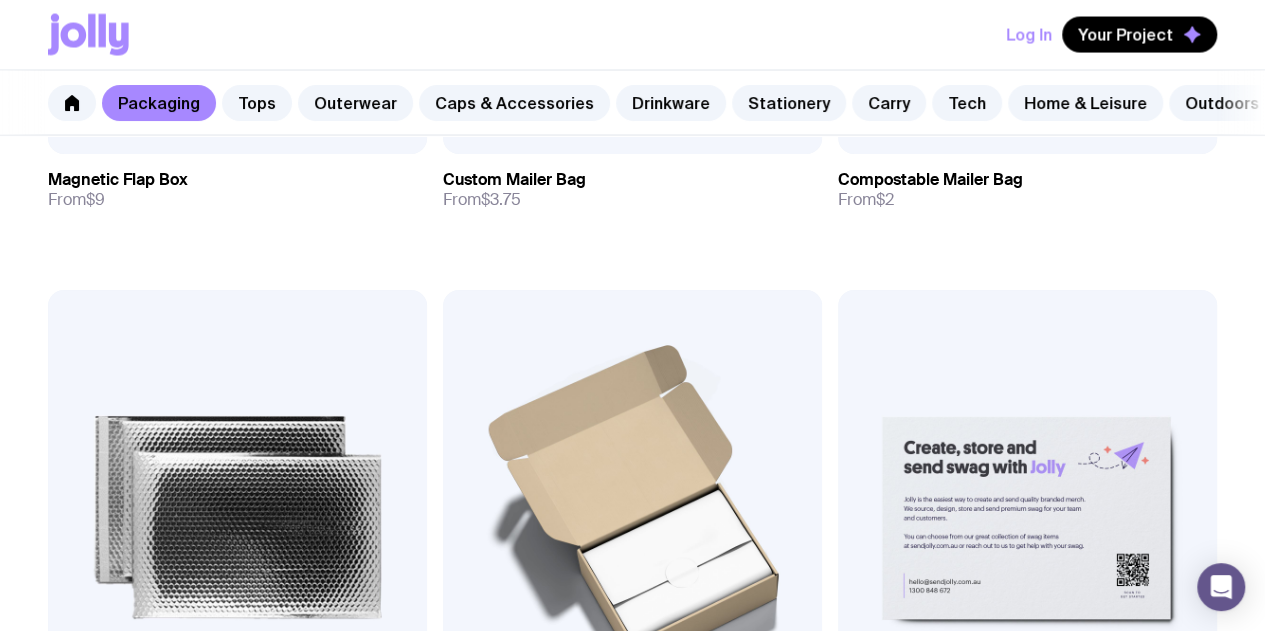 scroll, scrollTop: 2084, scrollLeft: 0, axis: vertical 